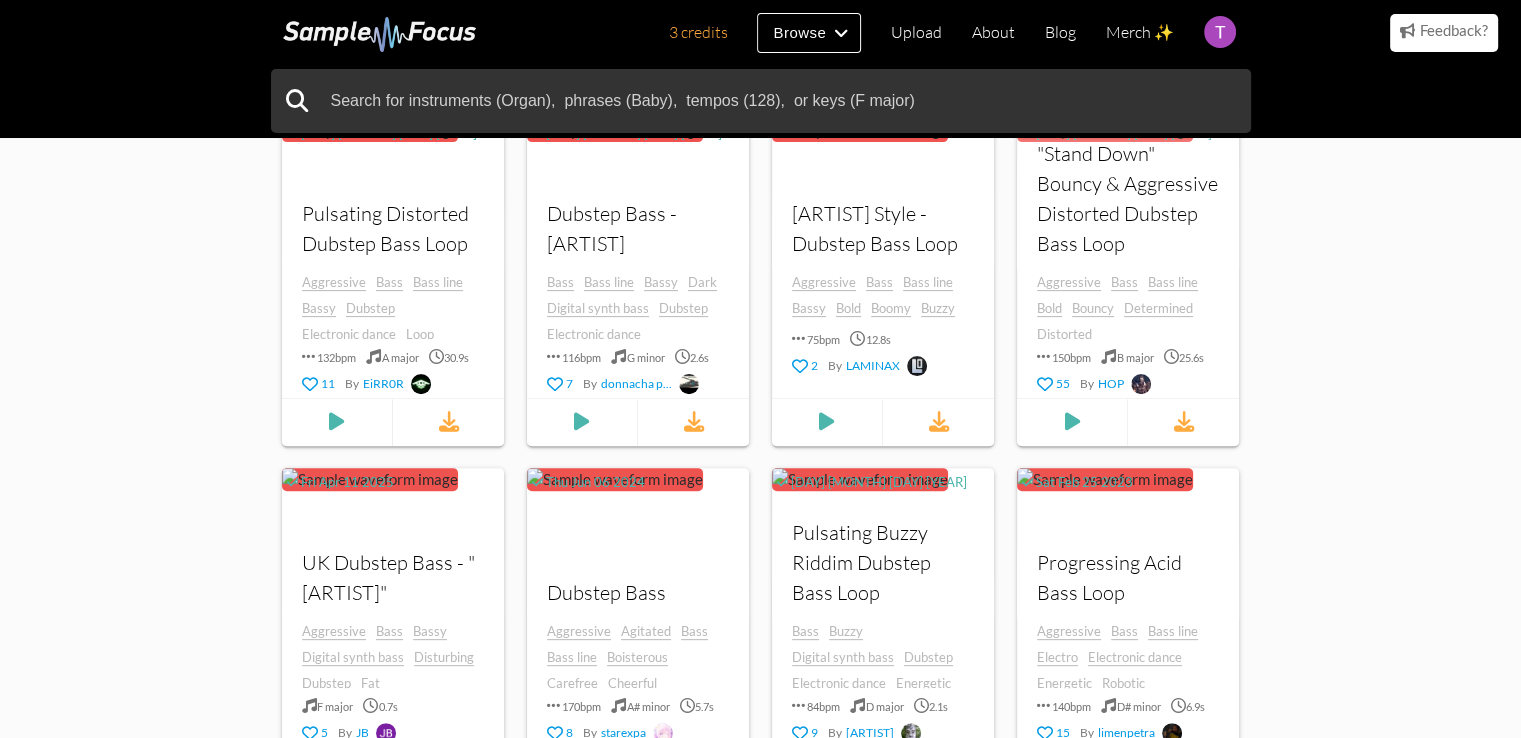 scroll, scrollTop: 700, scrollLeft: 0, axis: vertical 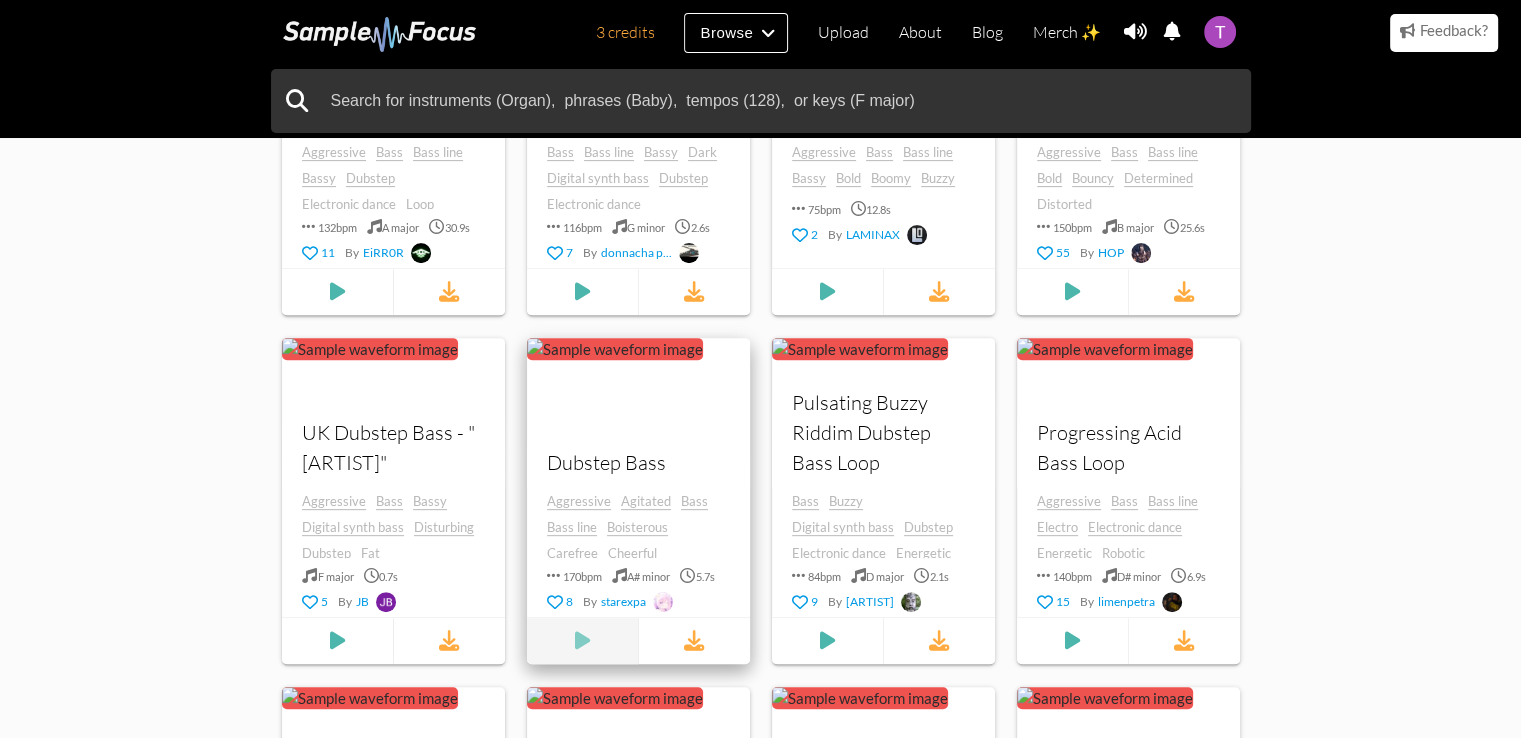 click at bounding box center (336, 291) 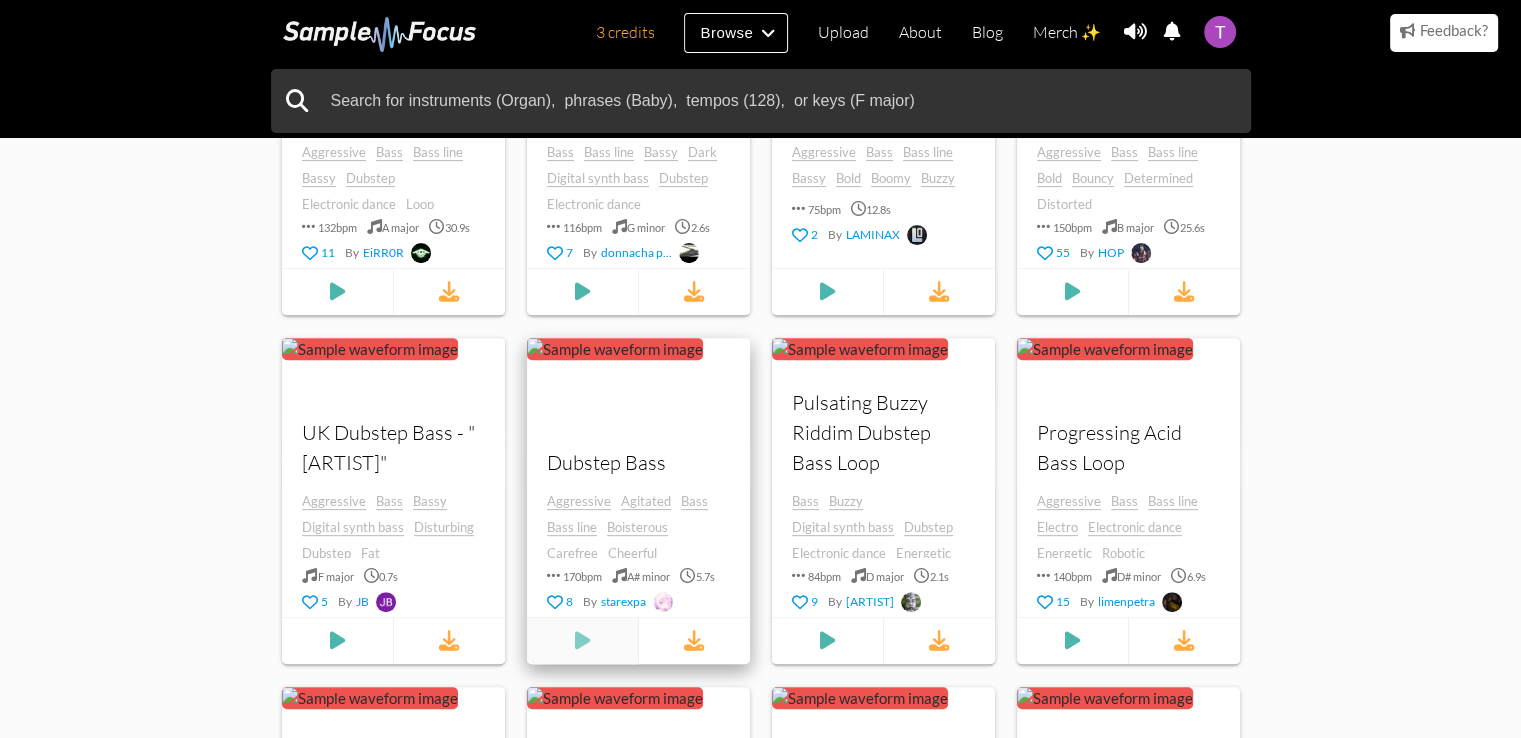 click at bounding box center (337, 291) 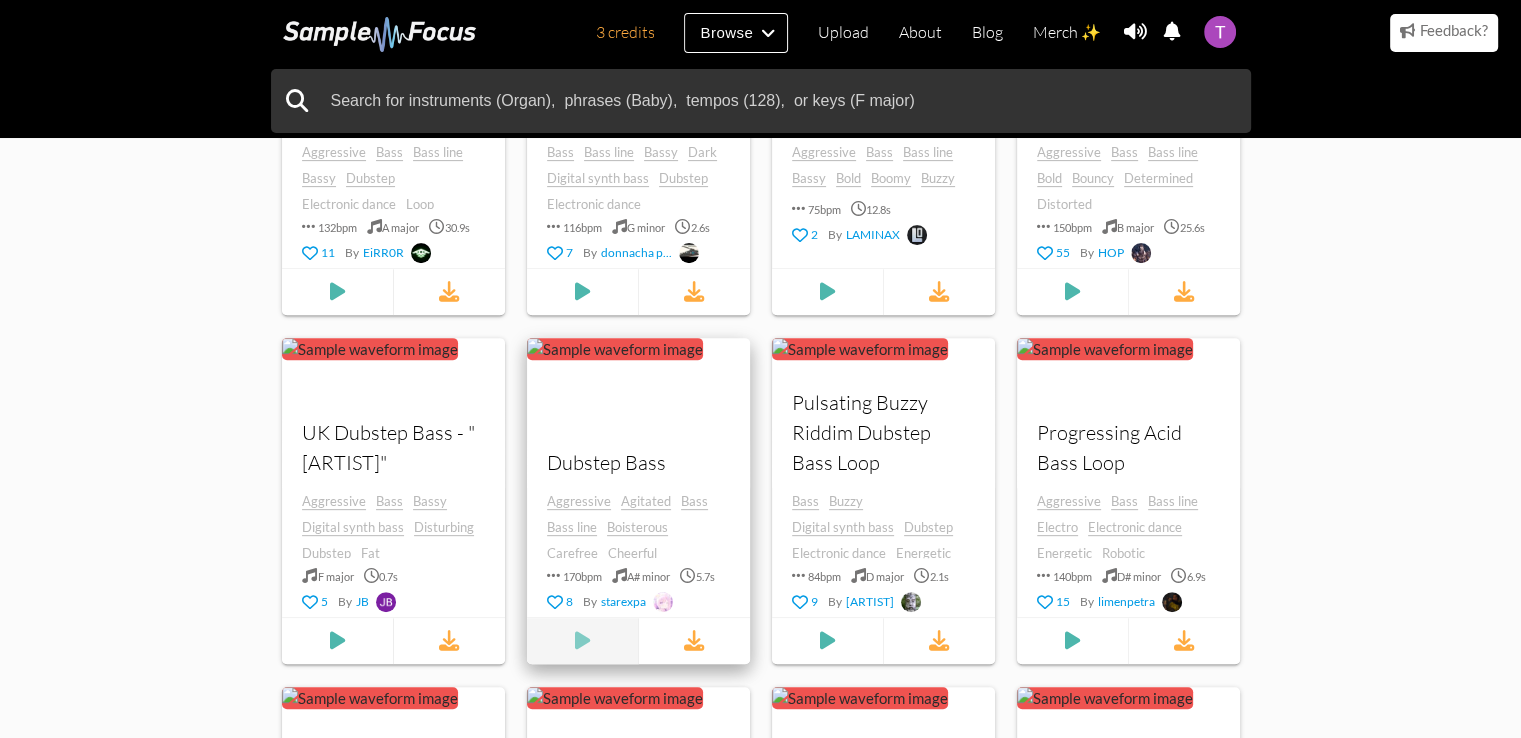 click at bounding box center [337, 291] 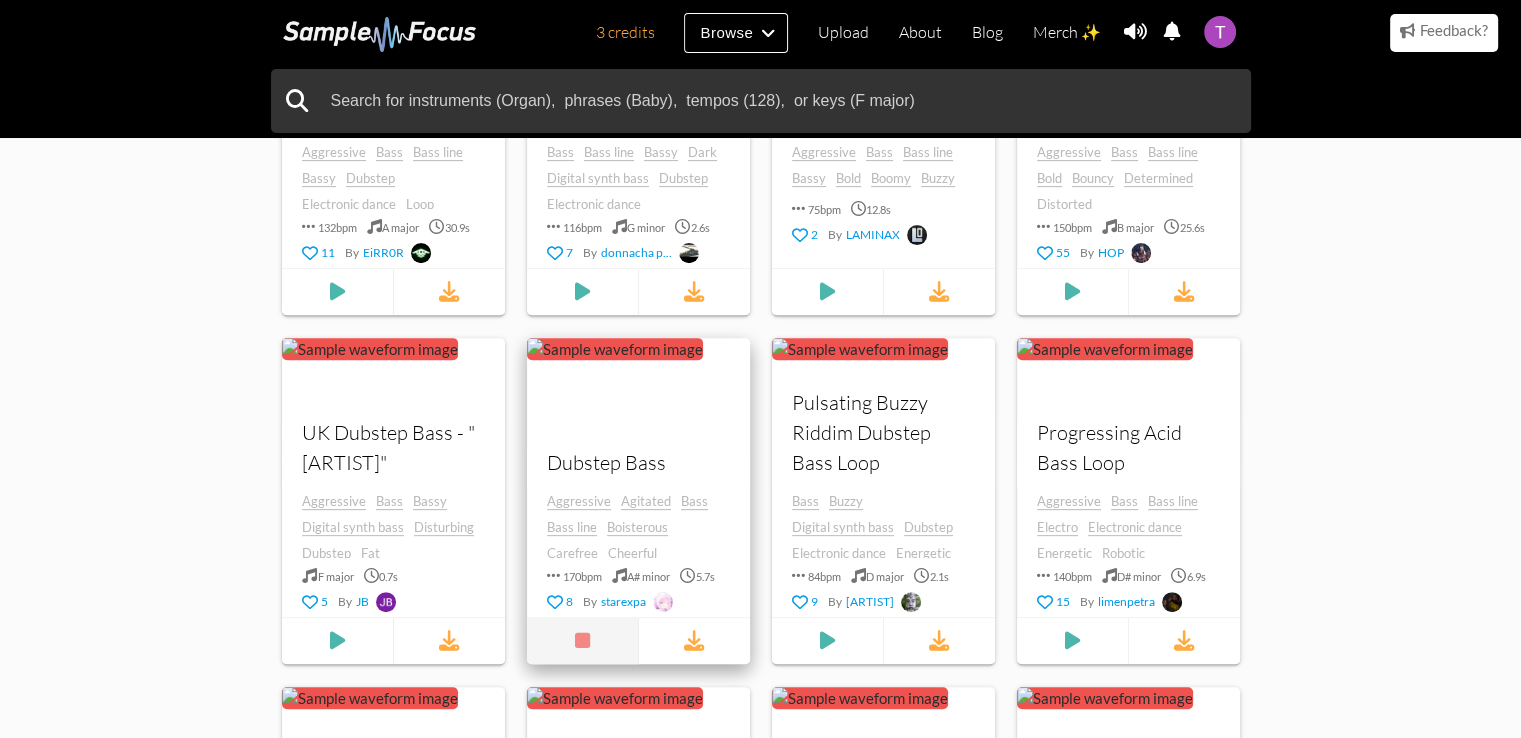 click at bounding box center [582, 640] 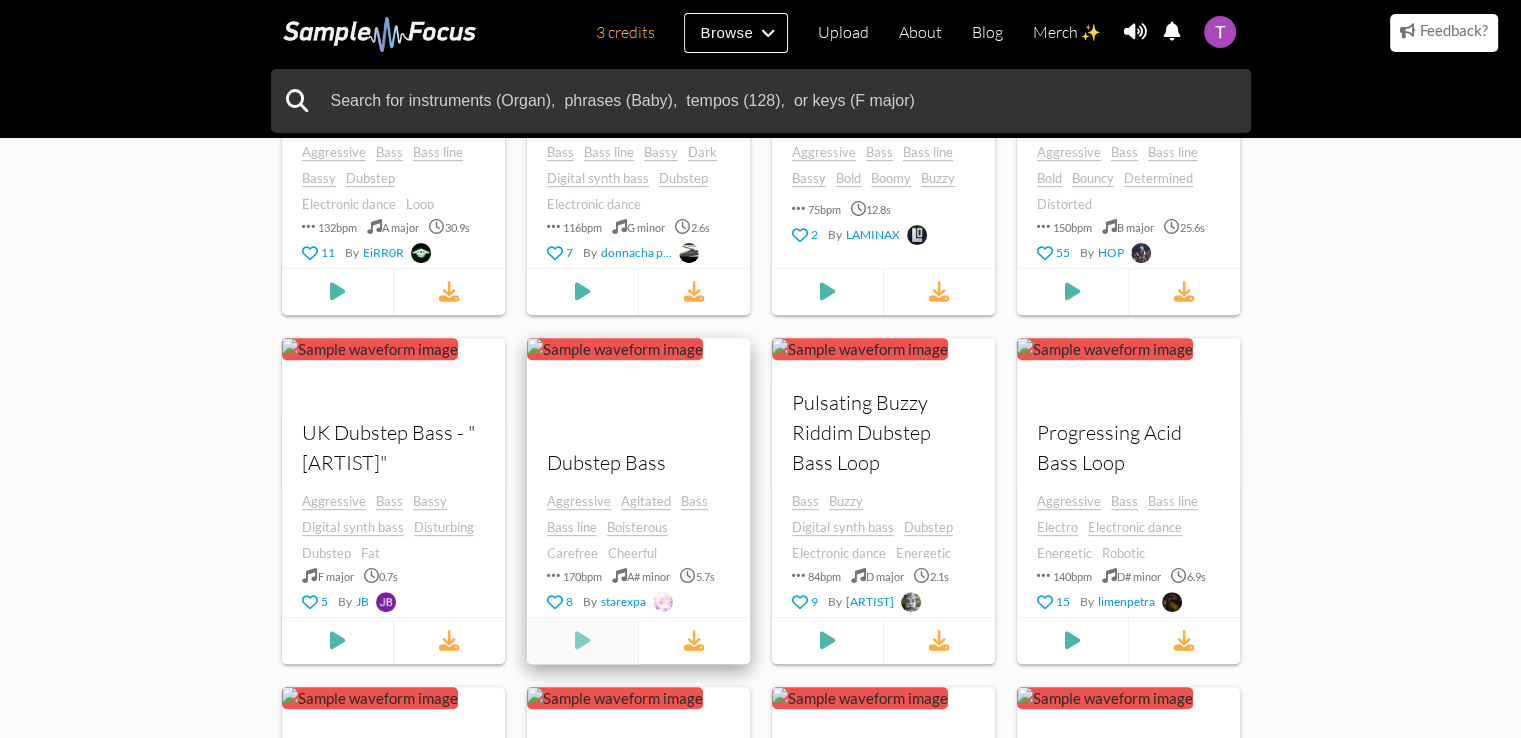 click at bounding box center [337, 291] 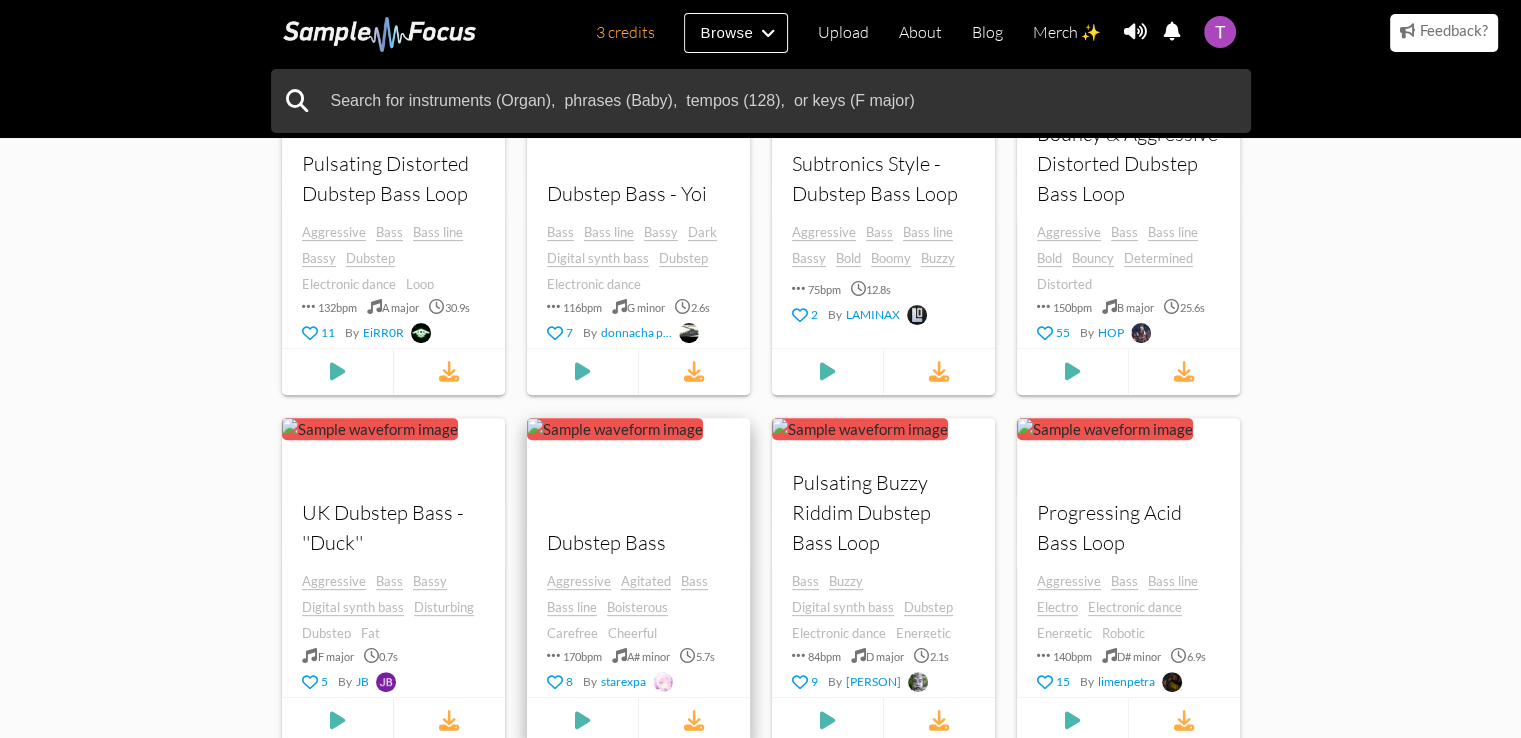 scroll, scrollTop: 900, scrollLeft: 0, axis: vertical 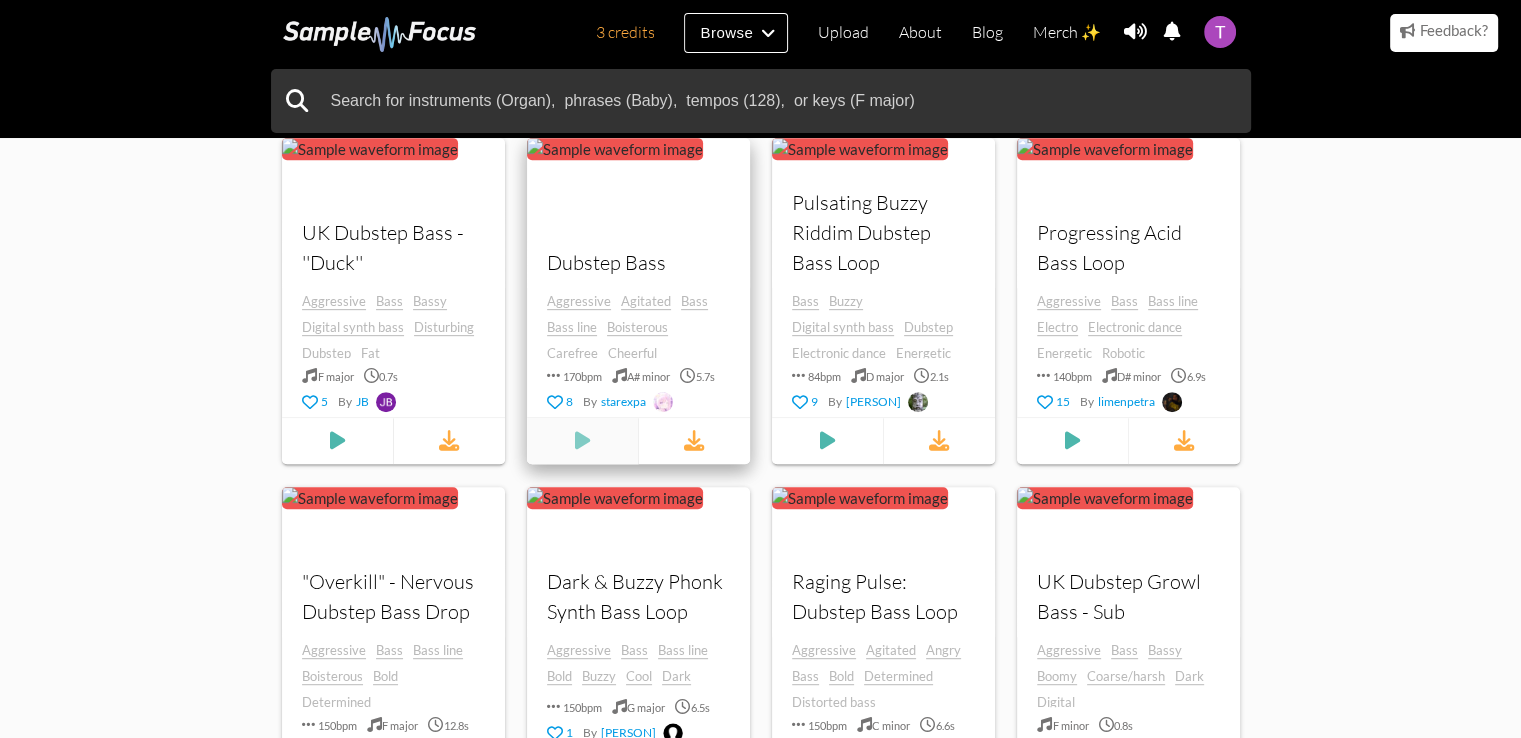 click at bounding box center [337, 91] 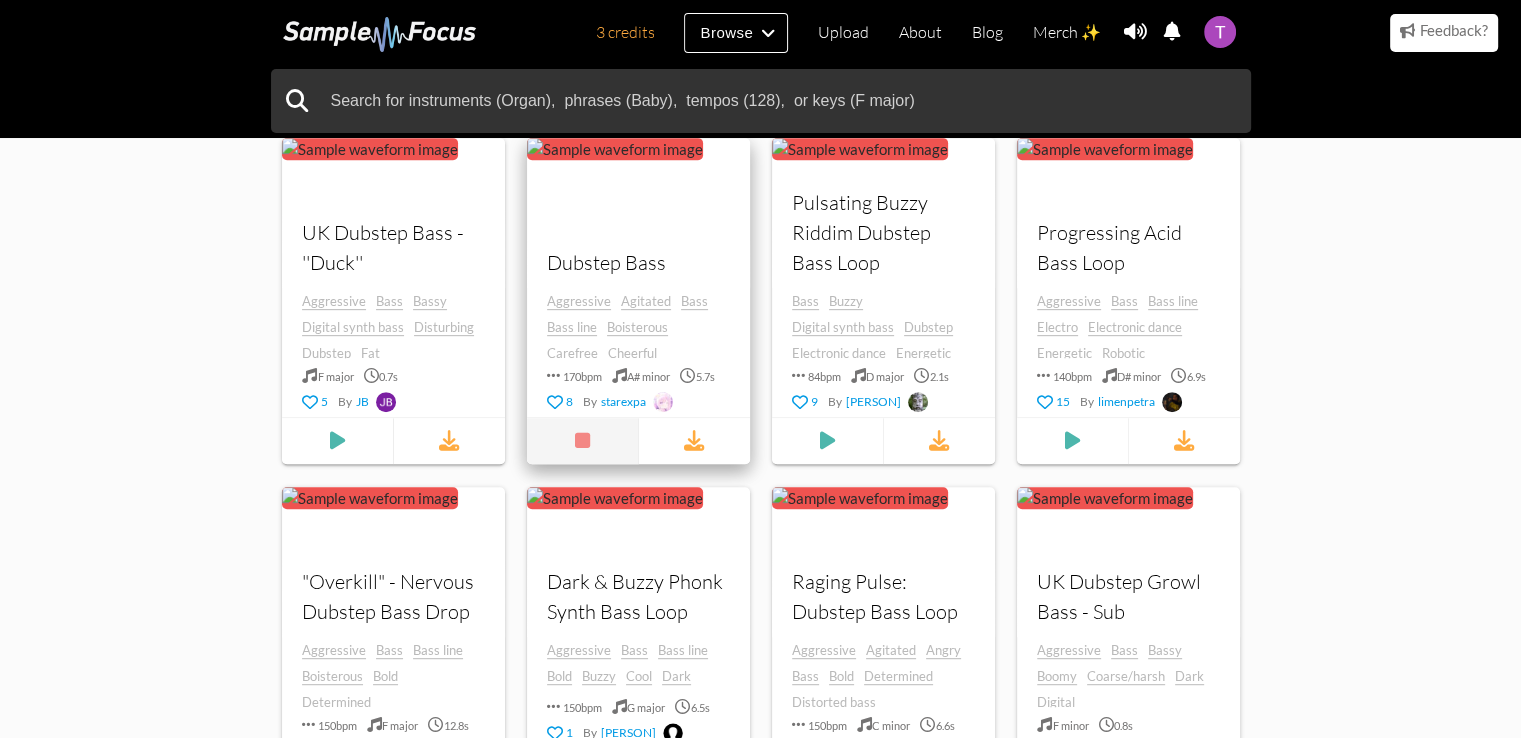 drag, startPoint x: 608, startPoint y: 429, endPoint x: 1421, endPoint y: 70, distance: 888.73505 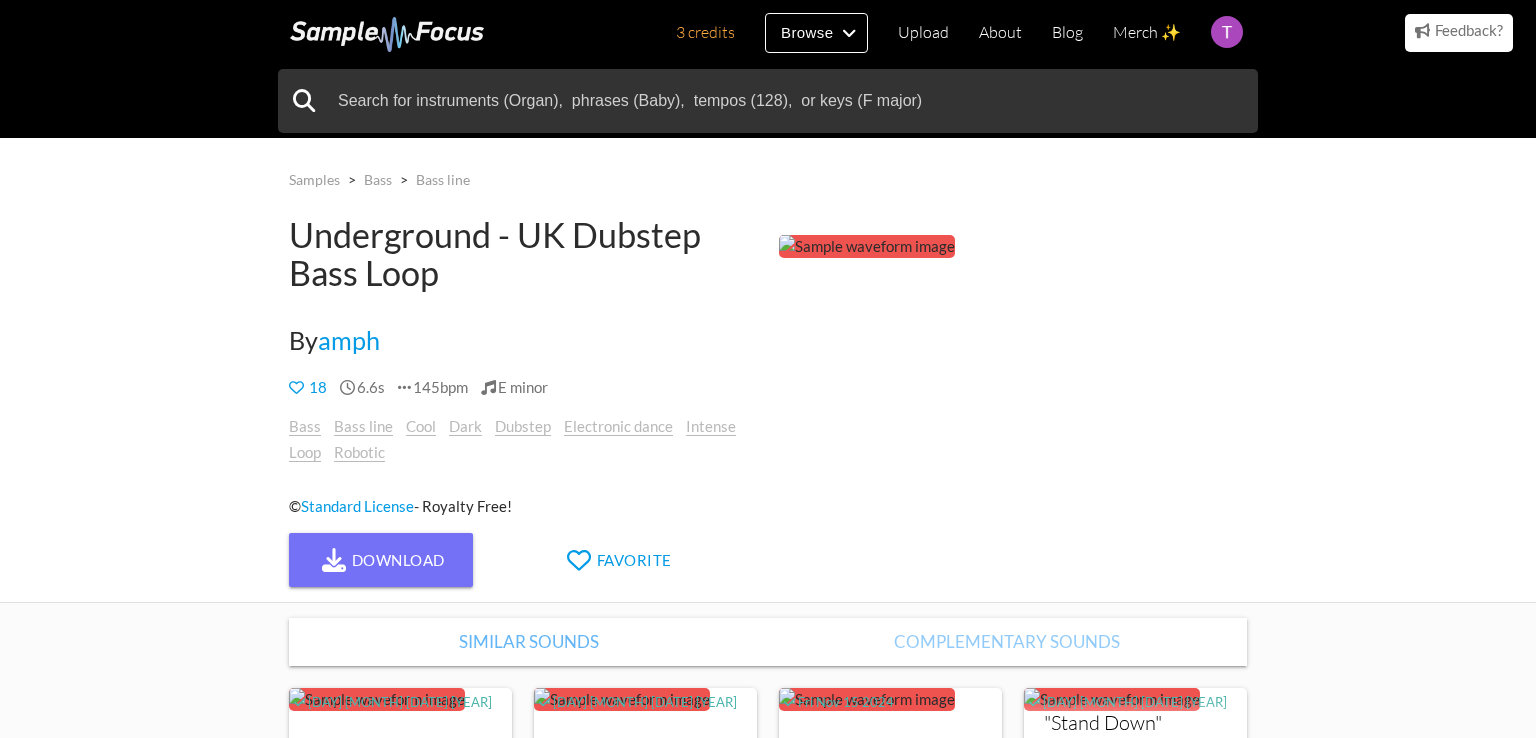 click at bounding box center [344, 991] 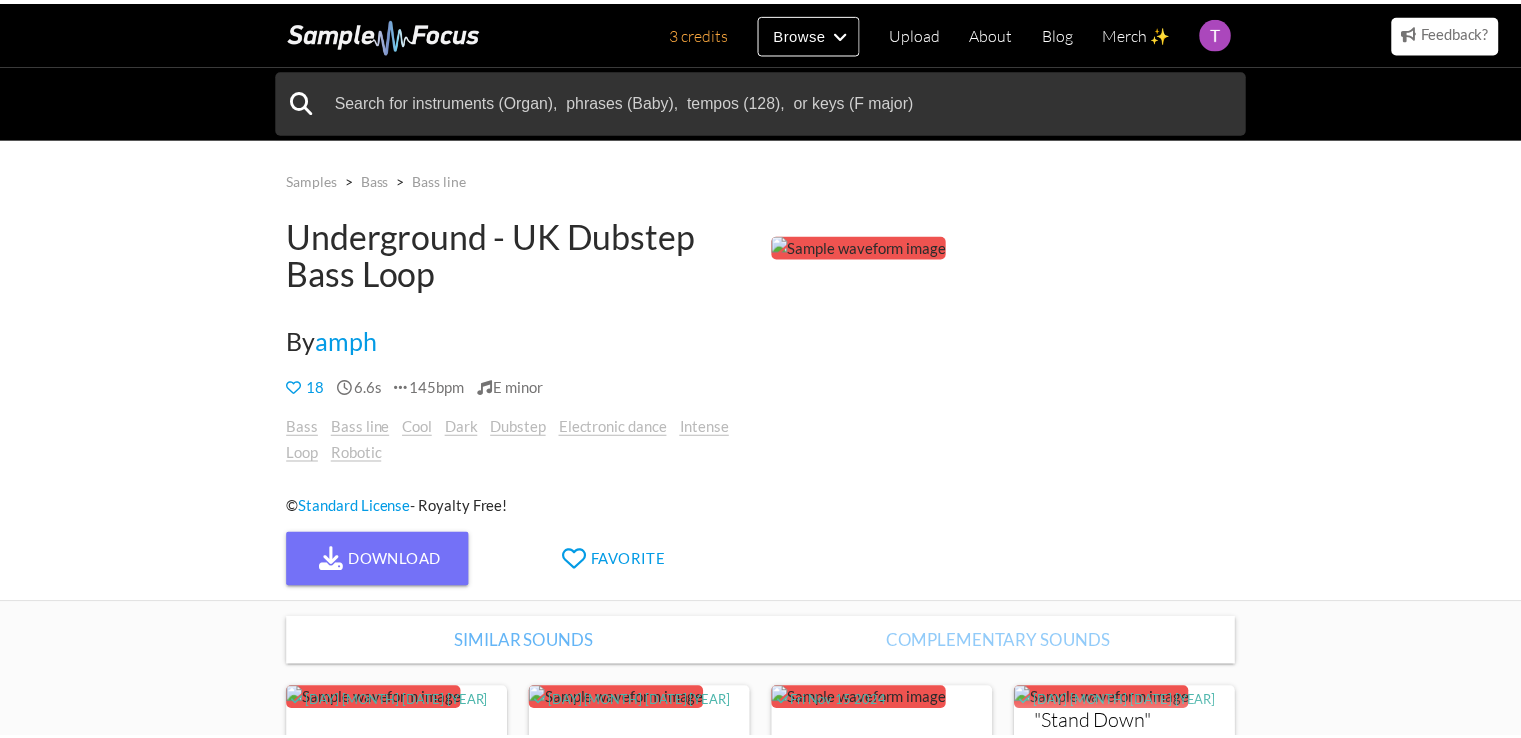 scroll, scrollTop: 300, scrollLeft: 0, axis: vertical 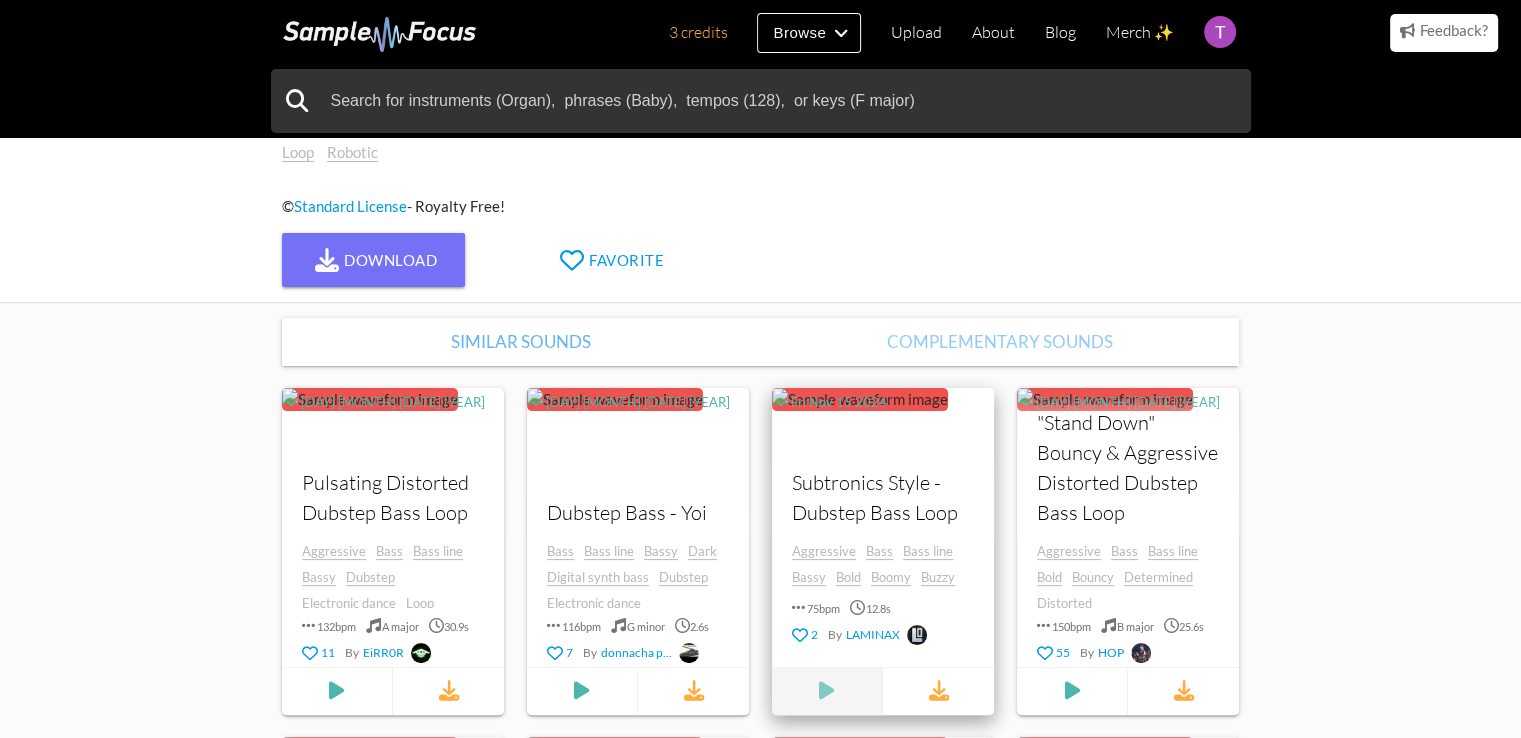 click at bounding box center (337, 691) 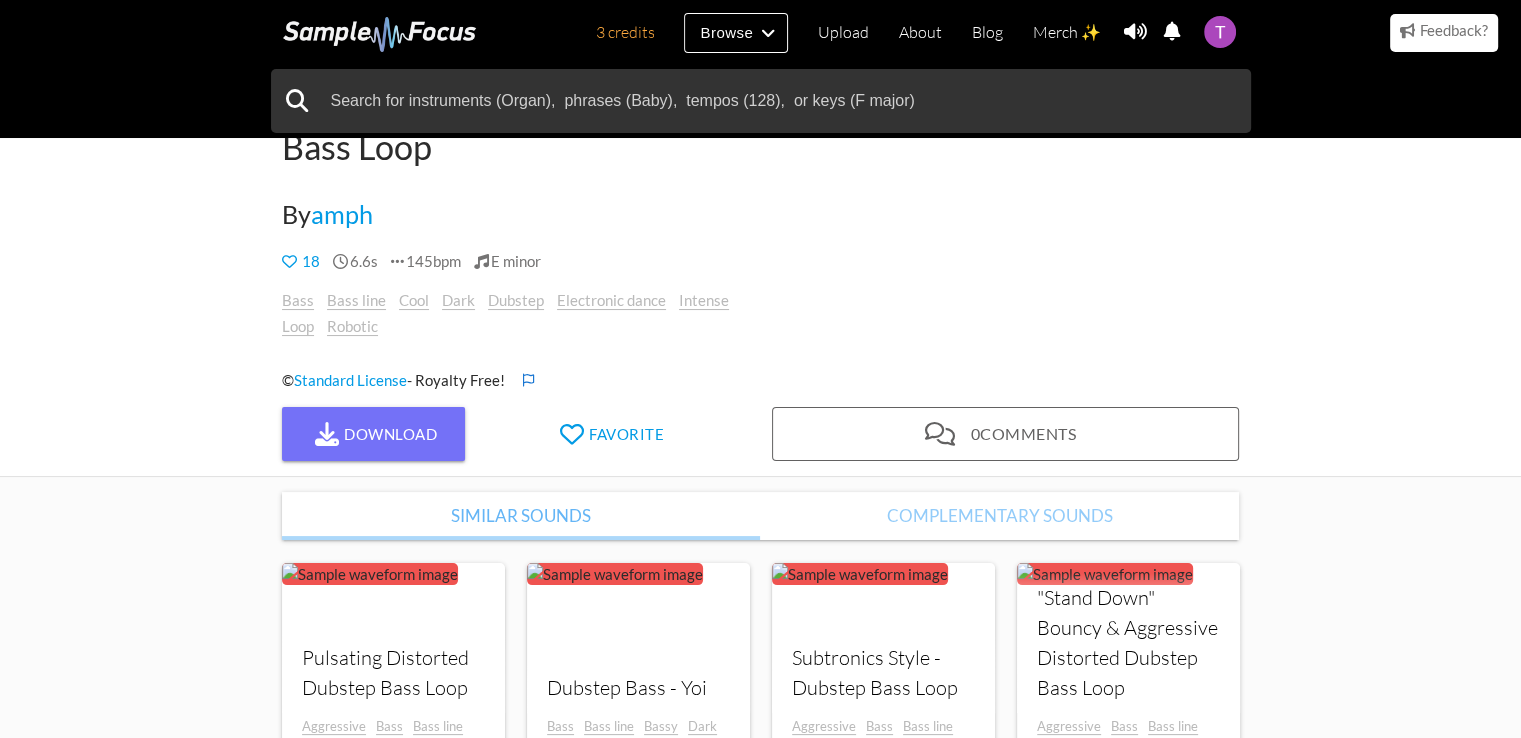 scroll, scrollTop: 300, scrollLeft: 0, axis: vertical 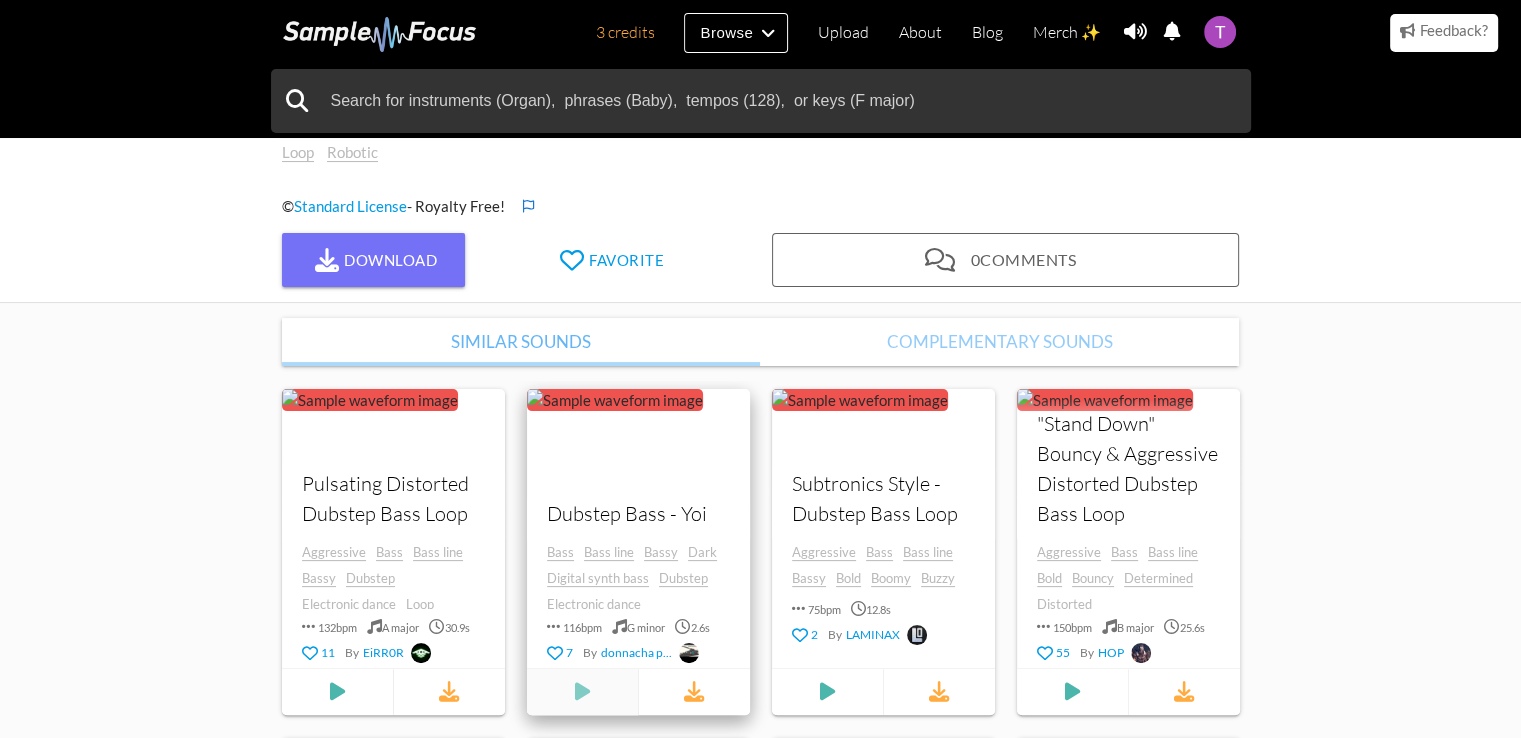 click at bounding box center (337, 691) 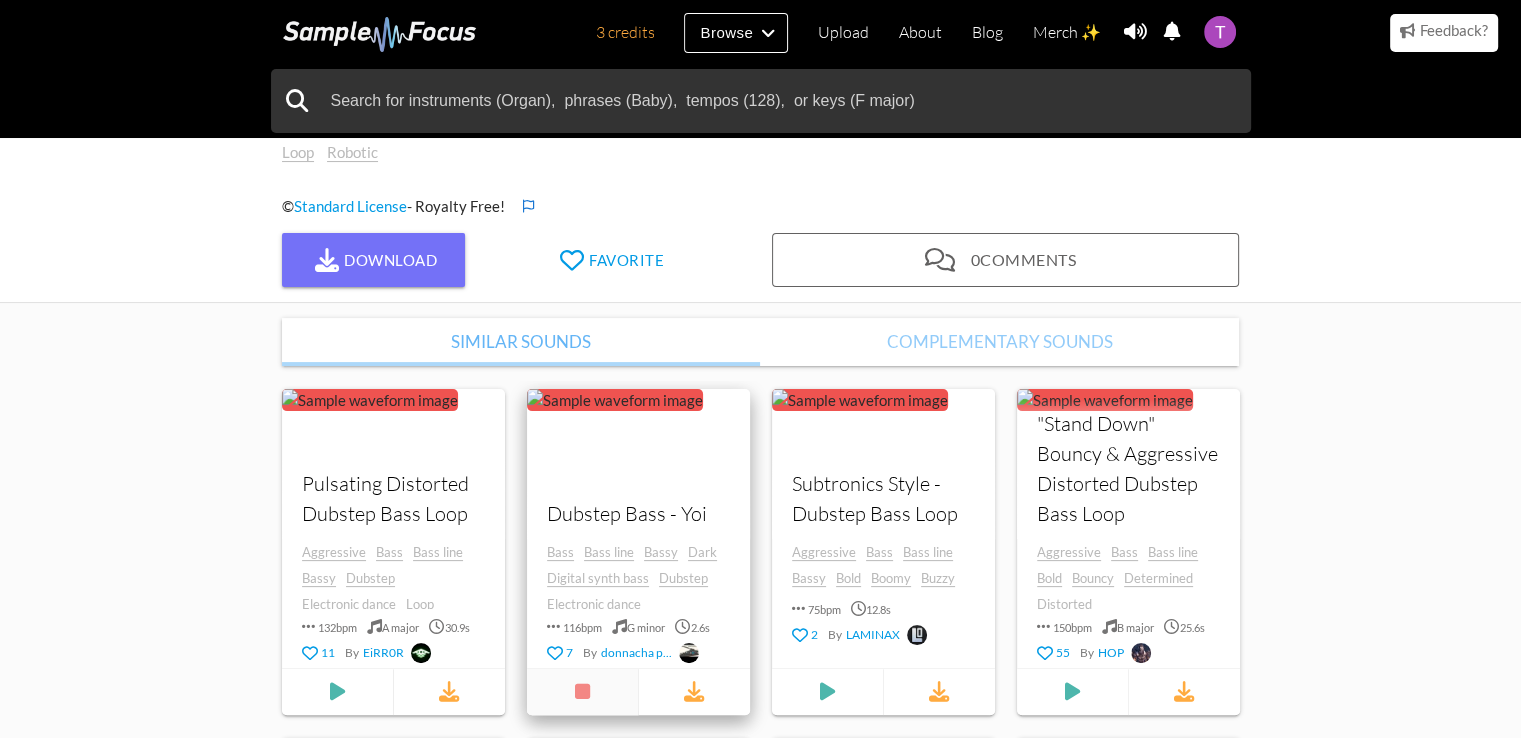 click at bounding box center [581, 691] 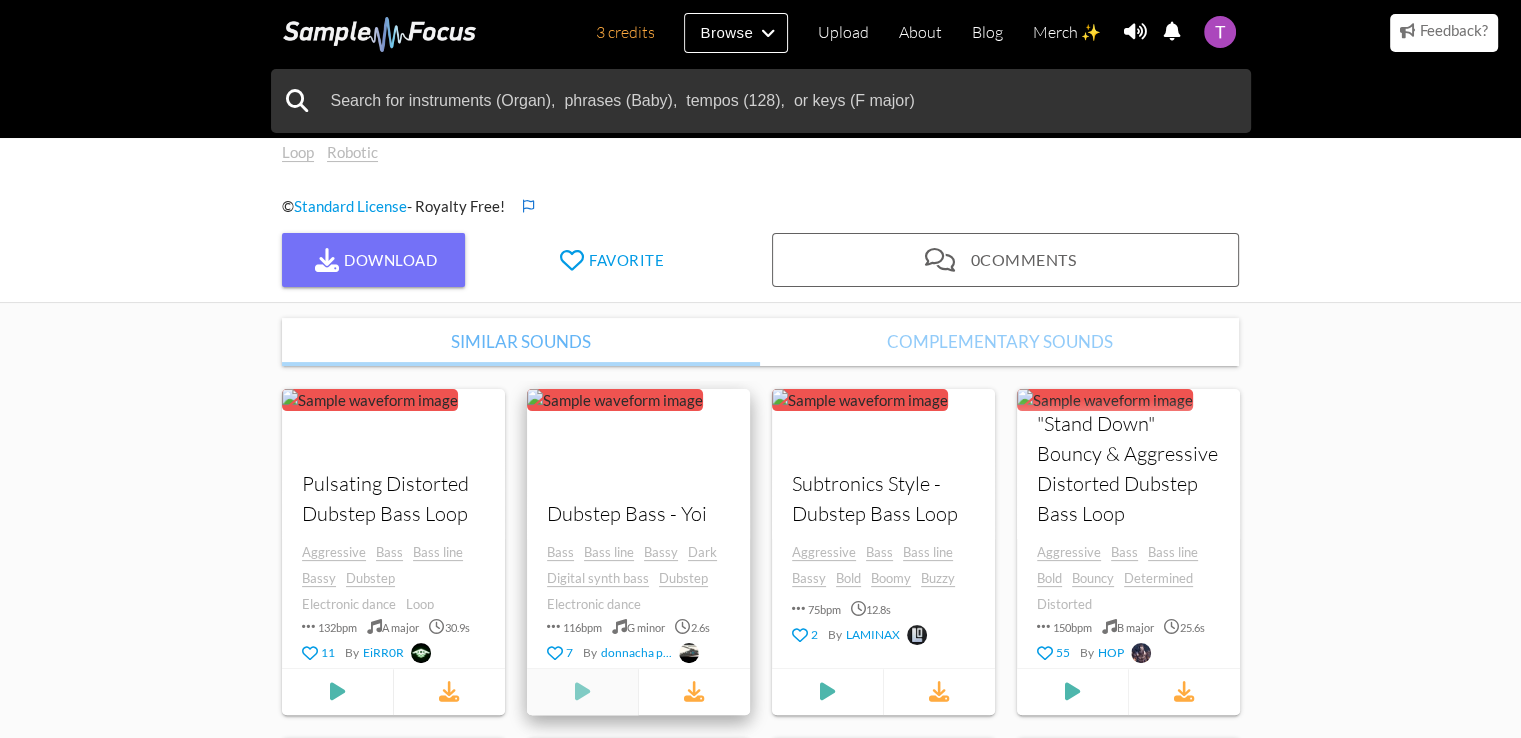 click at bounding box center [336, 691] 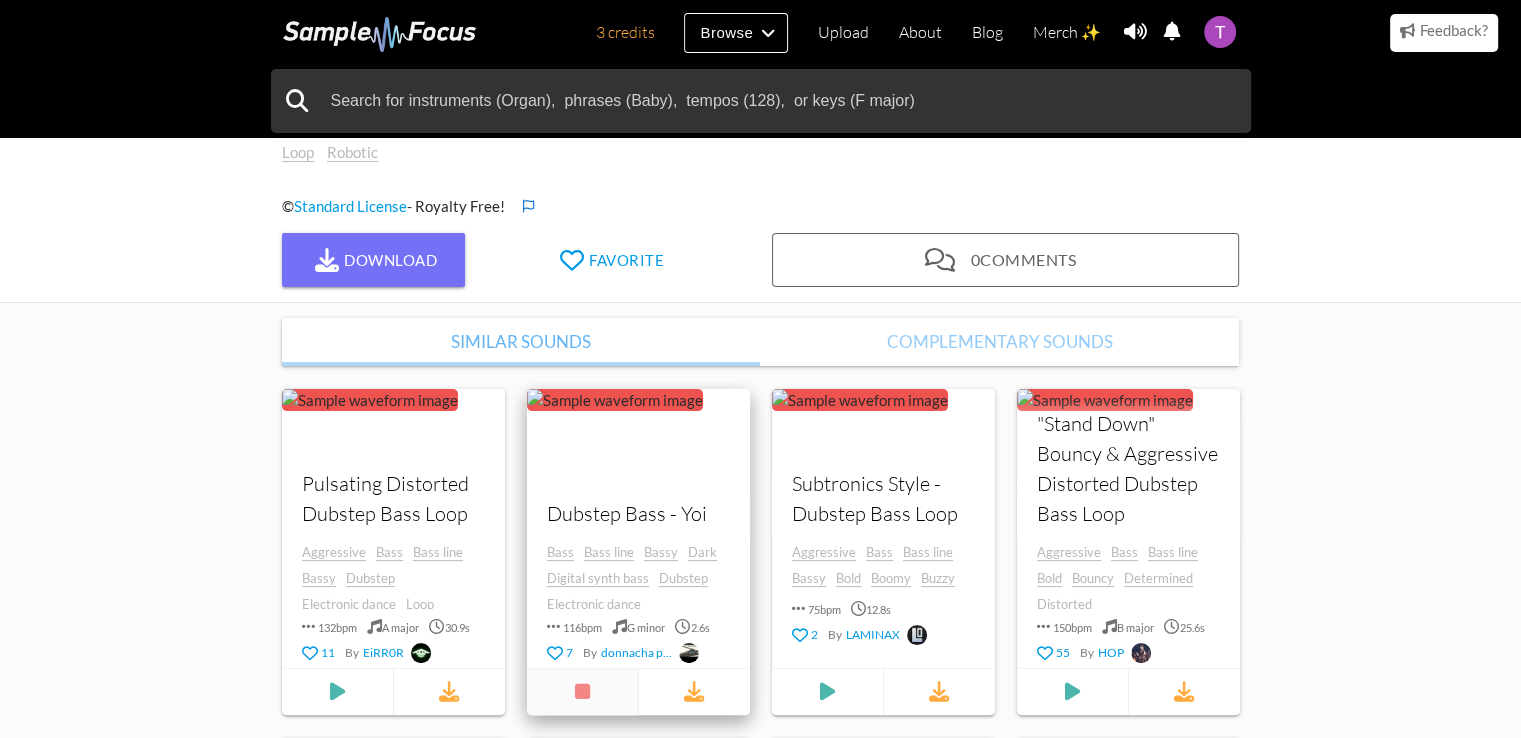 click at bounding box center [581, 691] 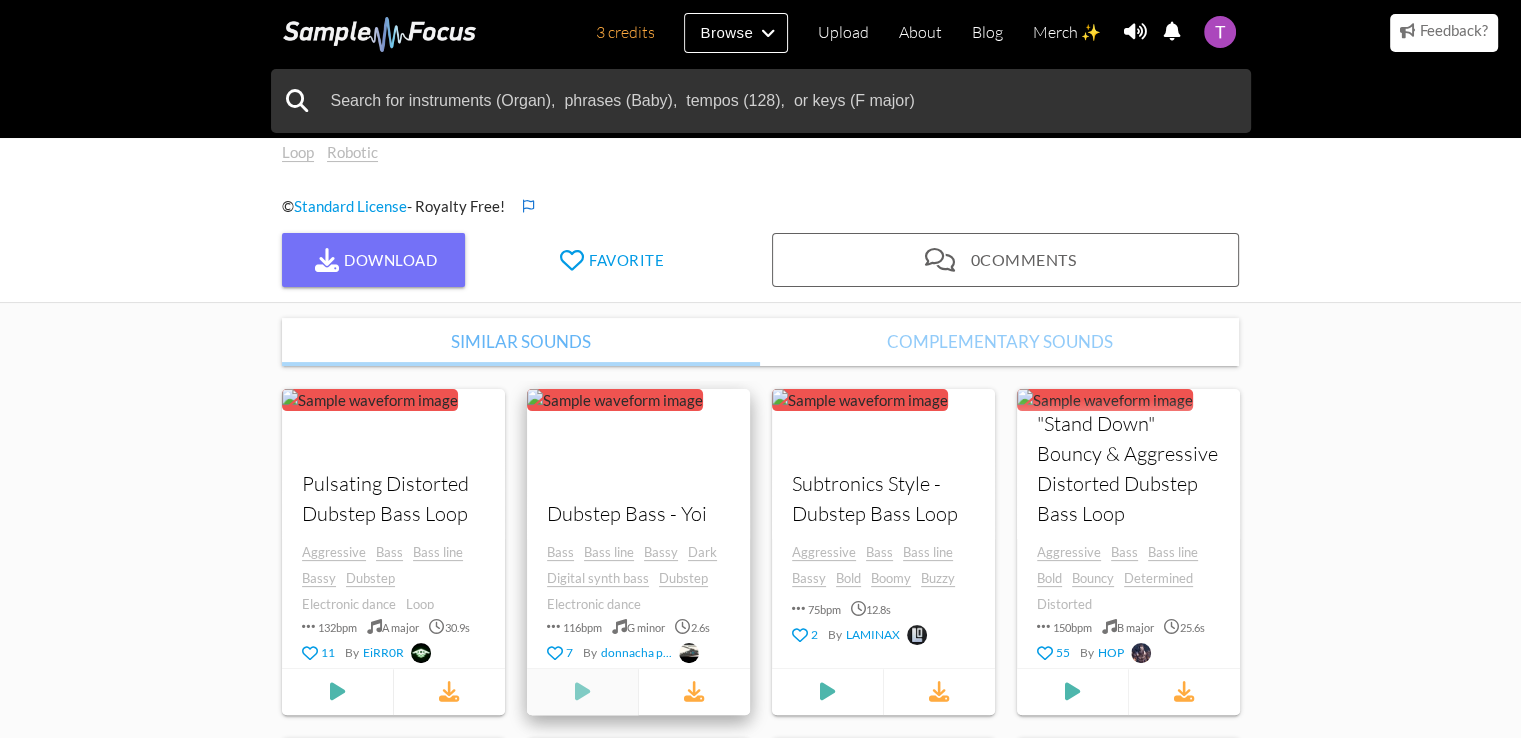 click at bounding box center (336, 691) 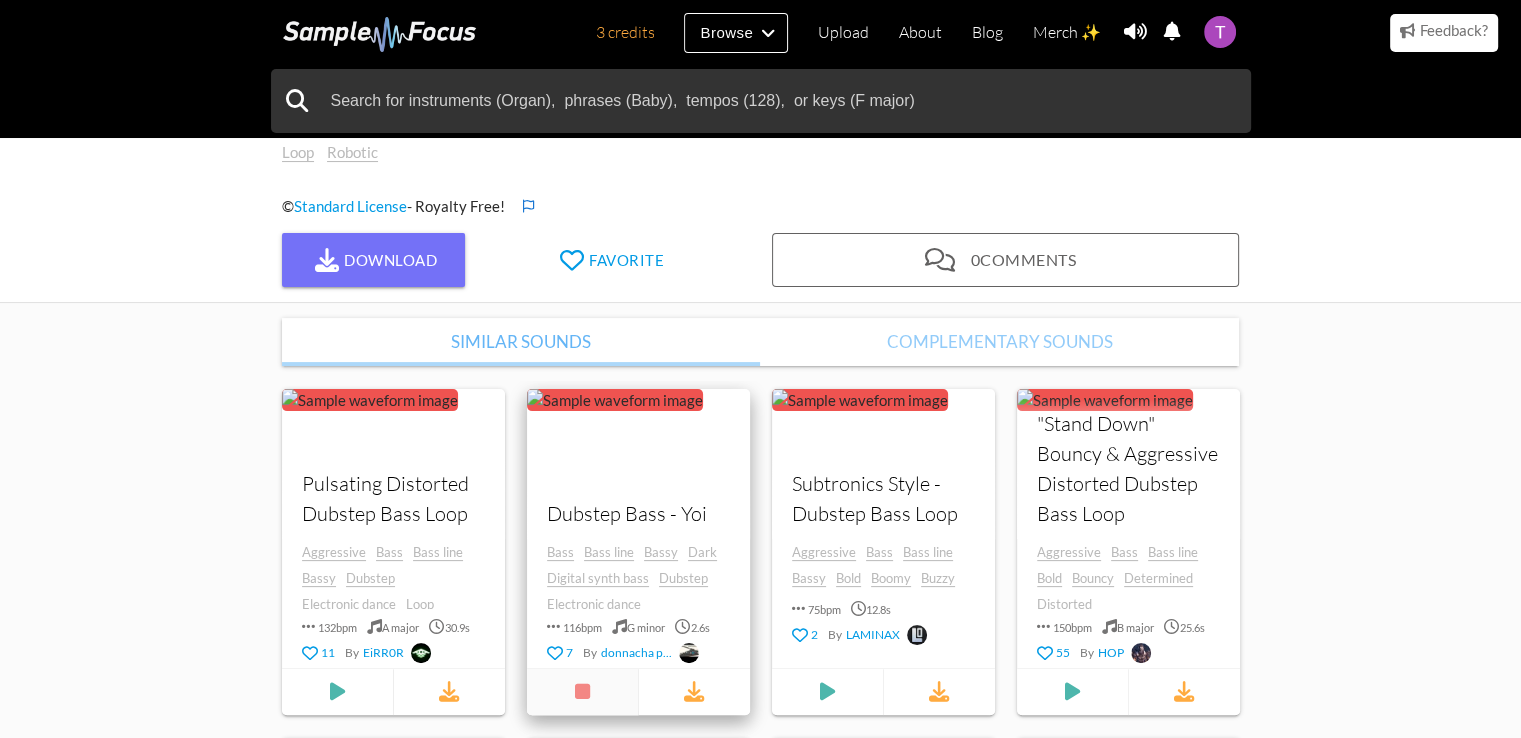click at bounding box center (581, 691) 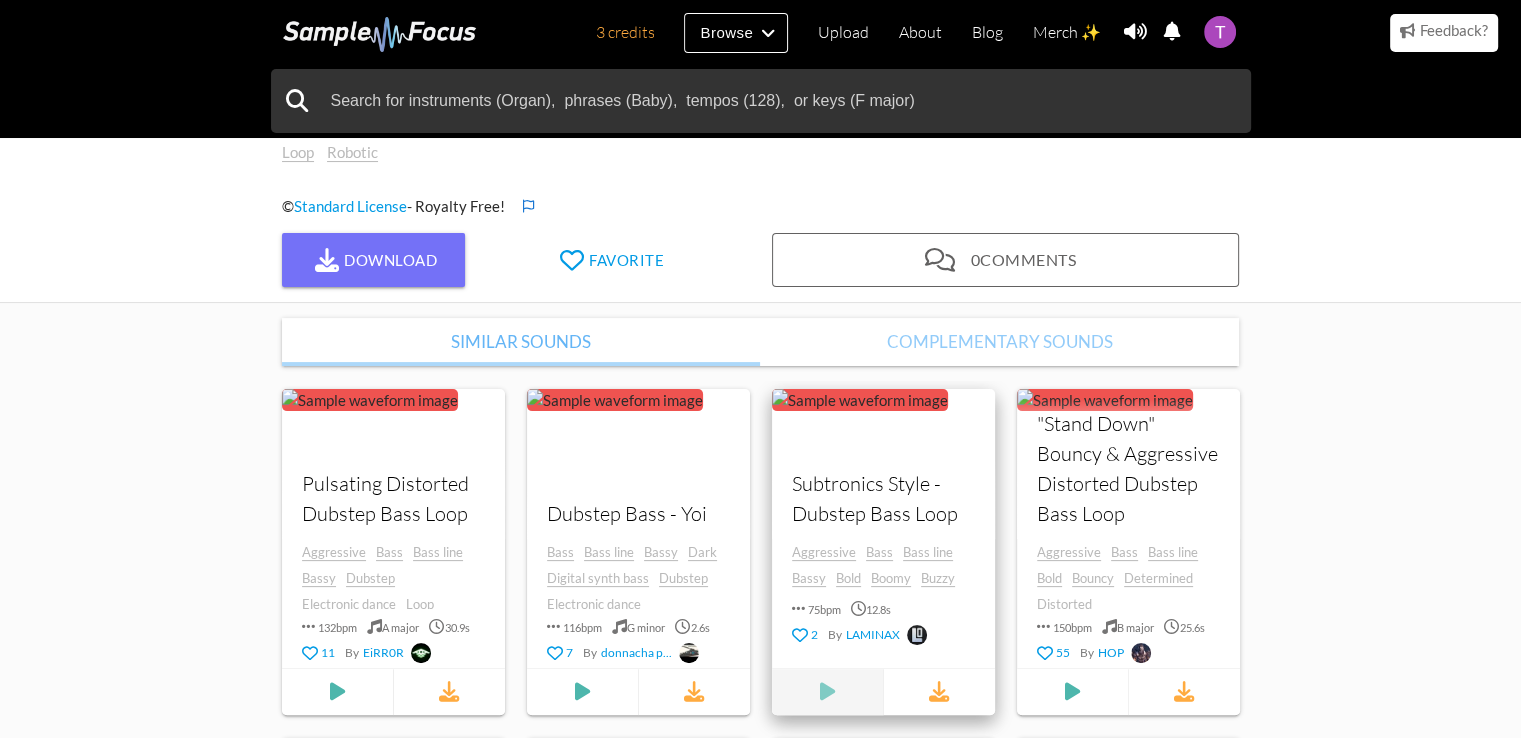 click at bounding box center (337, 691) 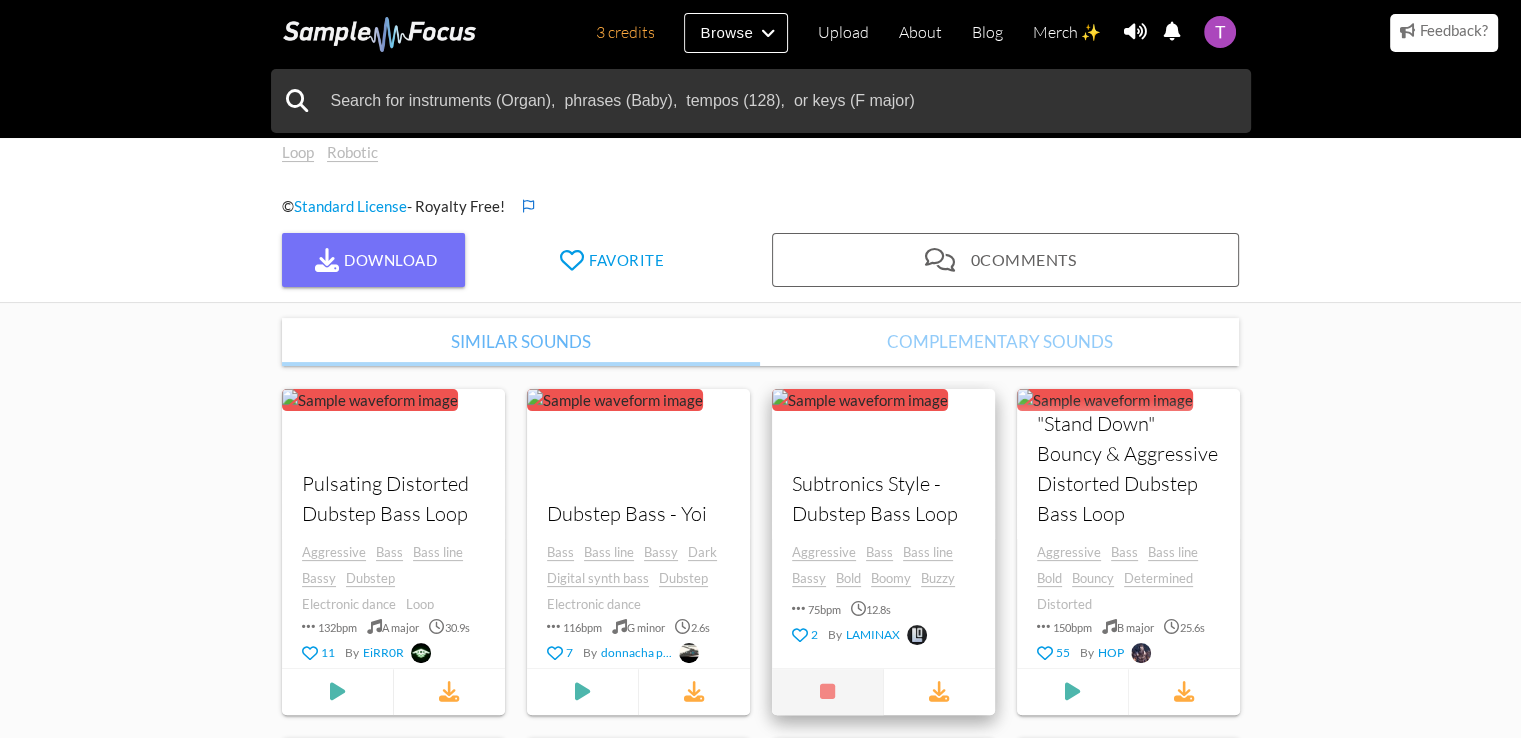 click at bounding box center [827, 691] 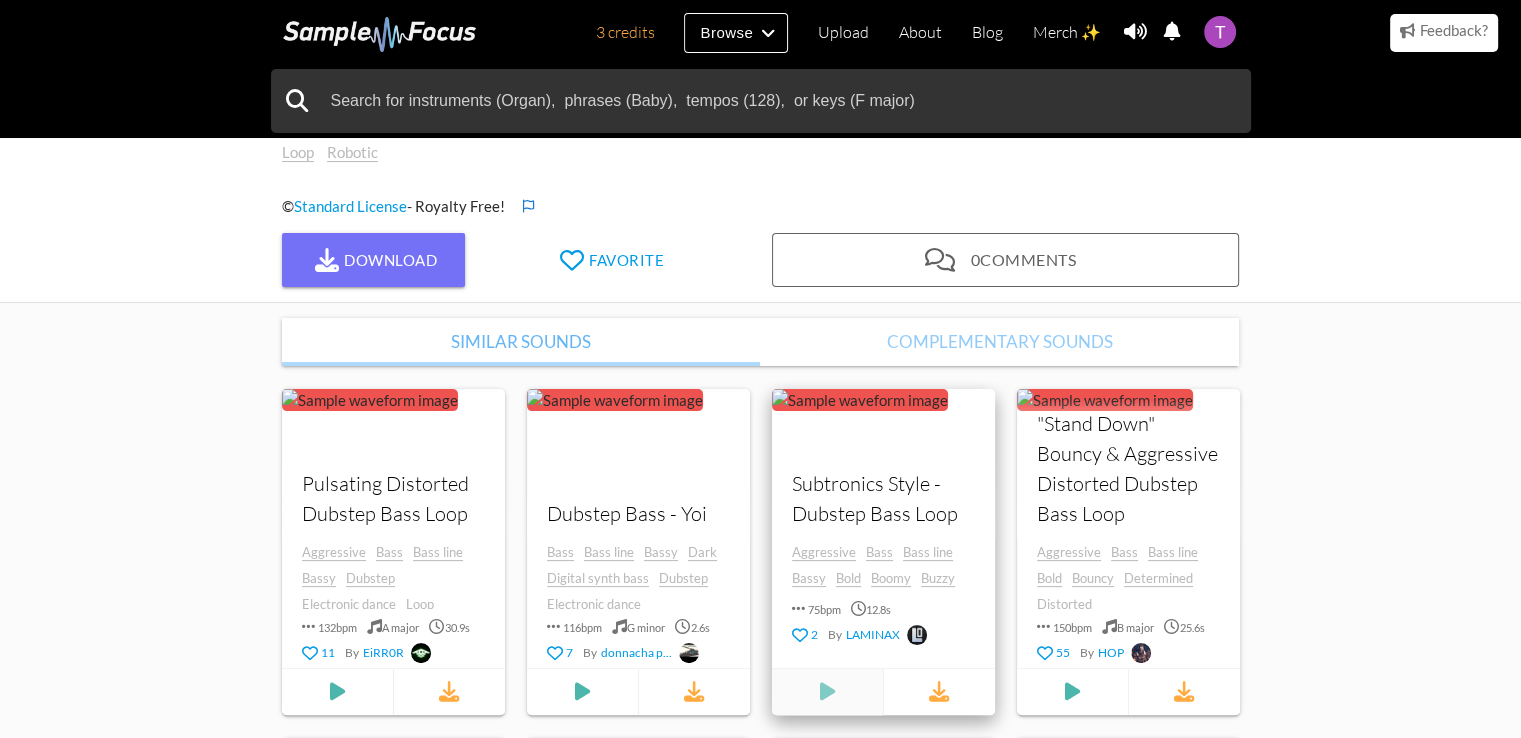 click at bounding box center (337, 691) 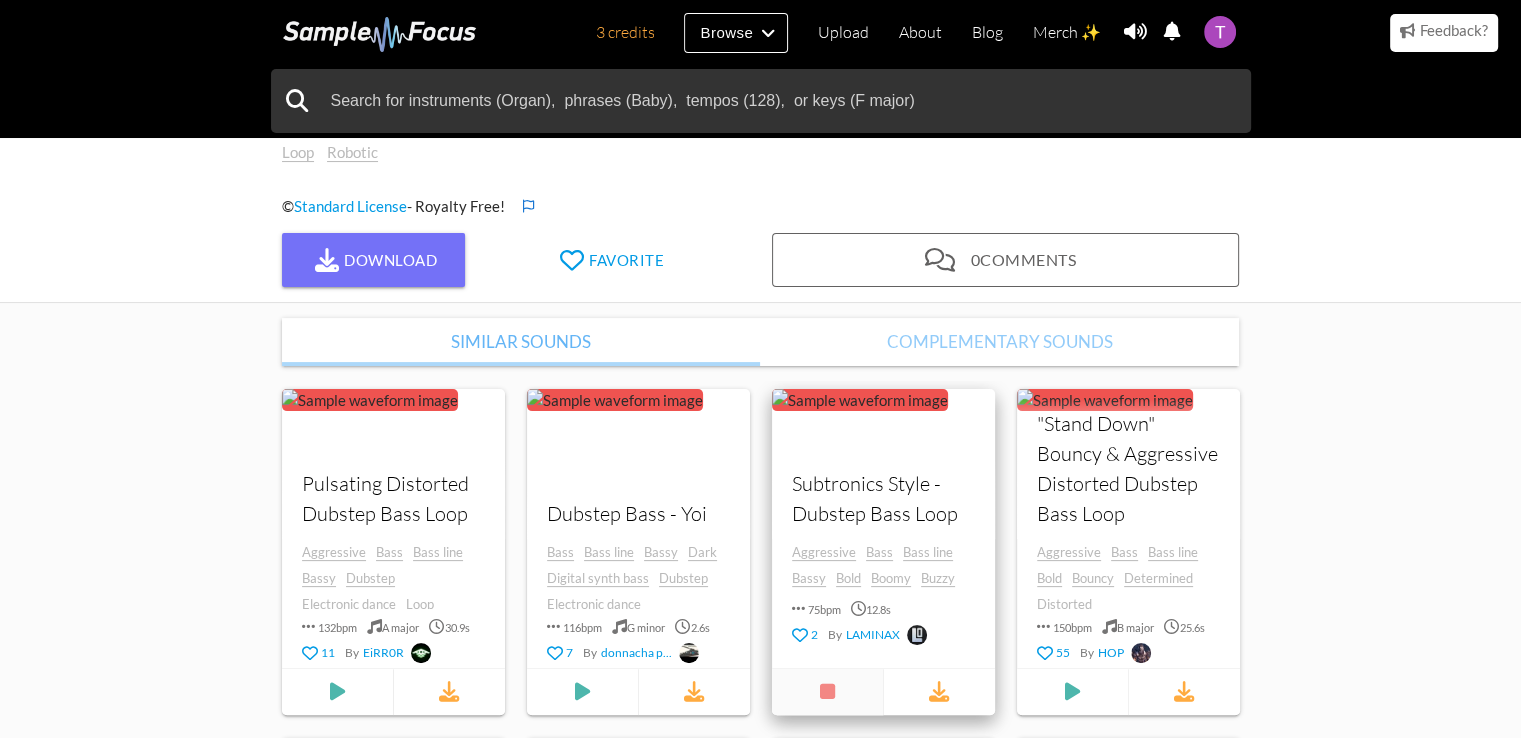 click at bounding box center [827, 691] 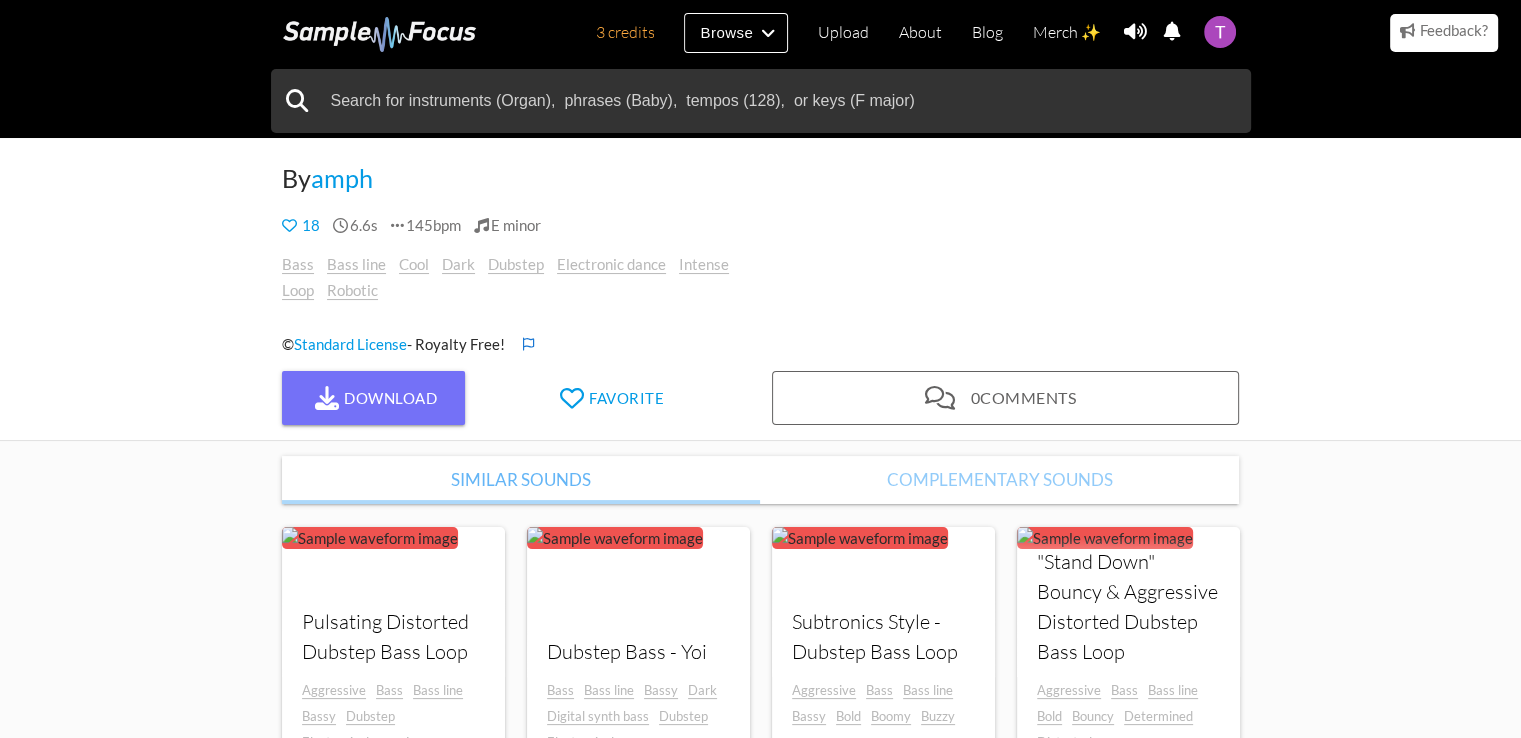 scroll, scrollTop: 0, scrollLeft: 0, axis: both 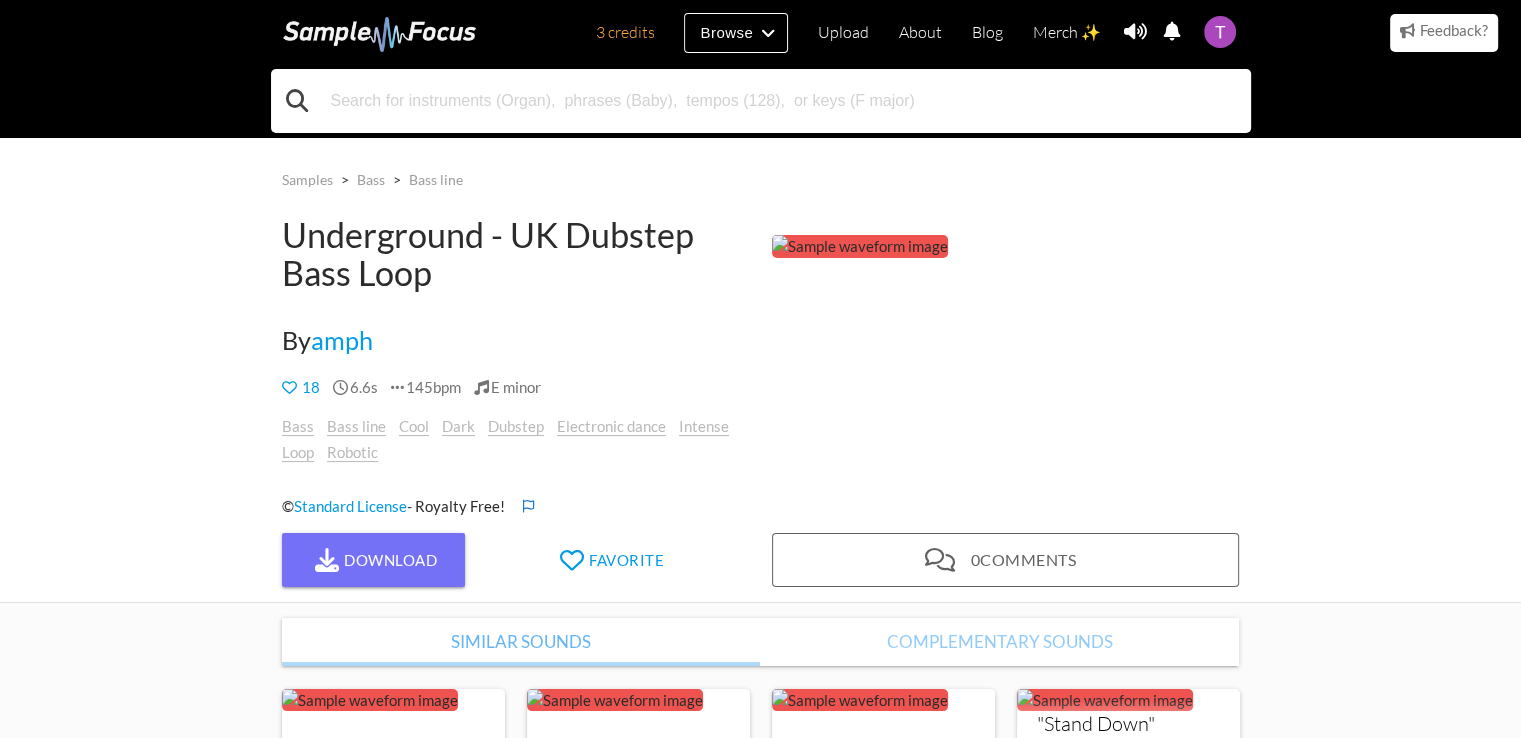 click at bounding box center [761, 101] 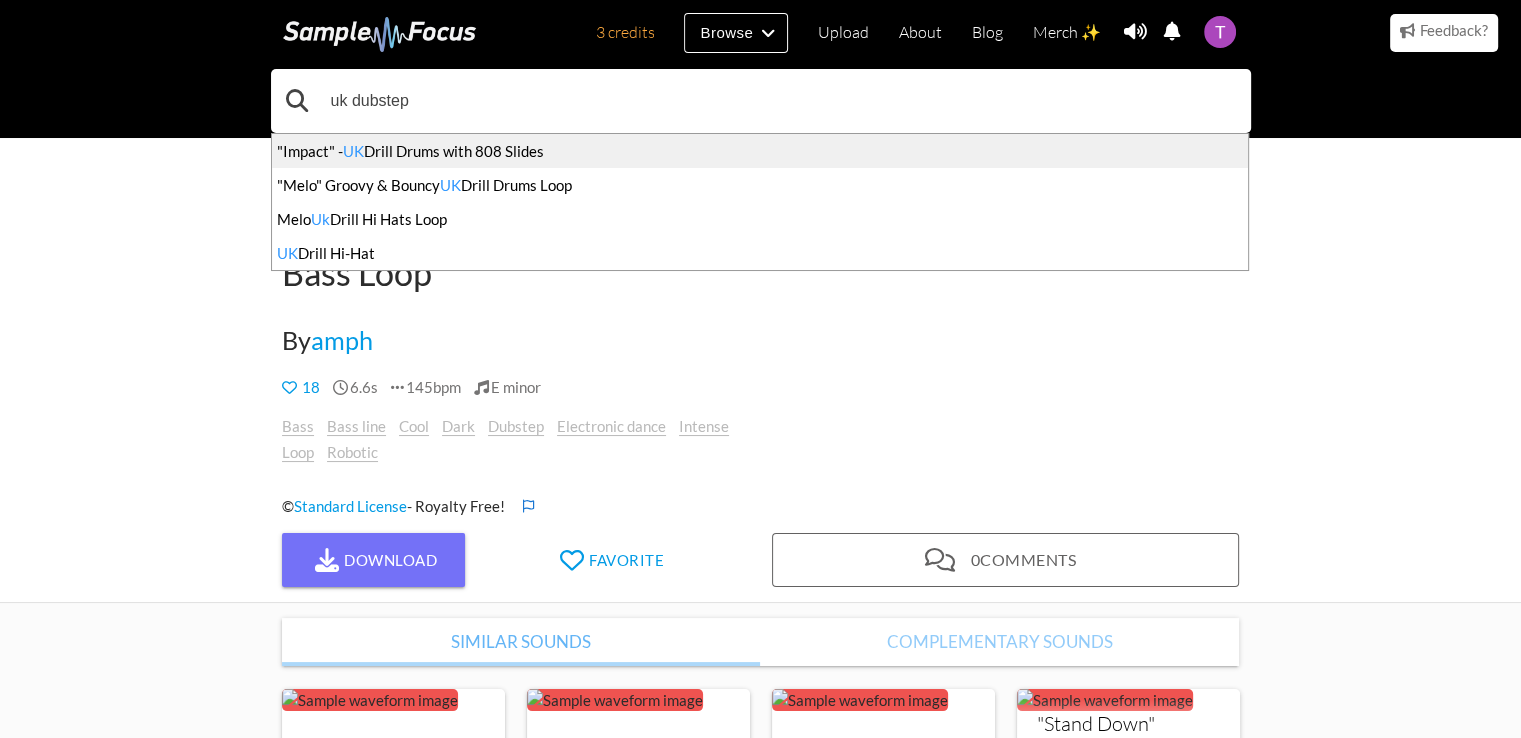 type on "uk dubstep" 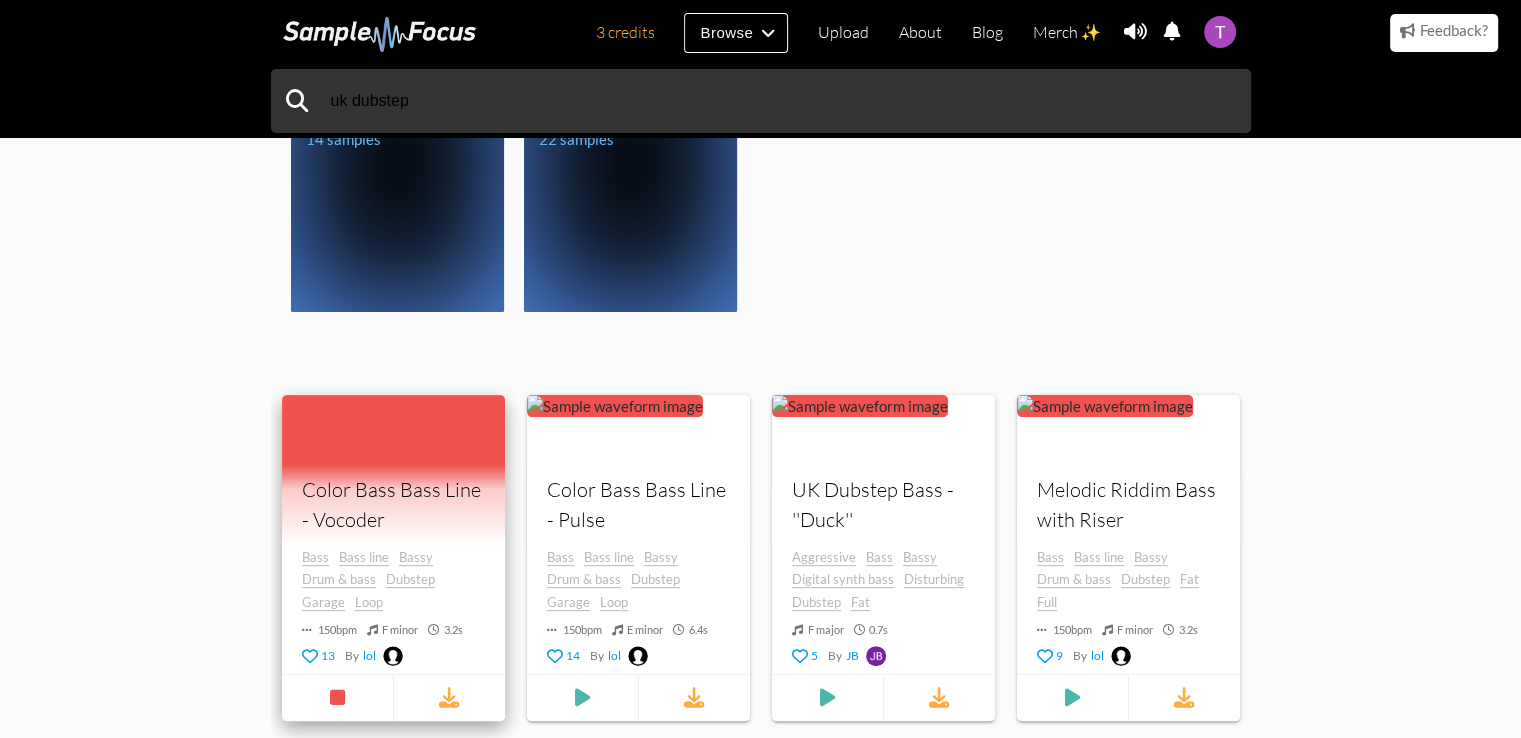 scroll, scrollTop: 600, scrollLeft: 0, axis: vertical 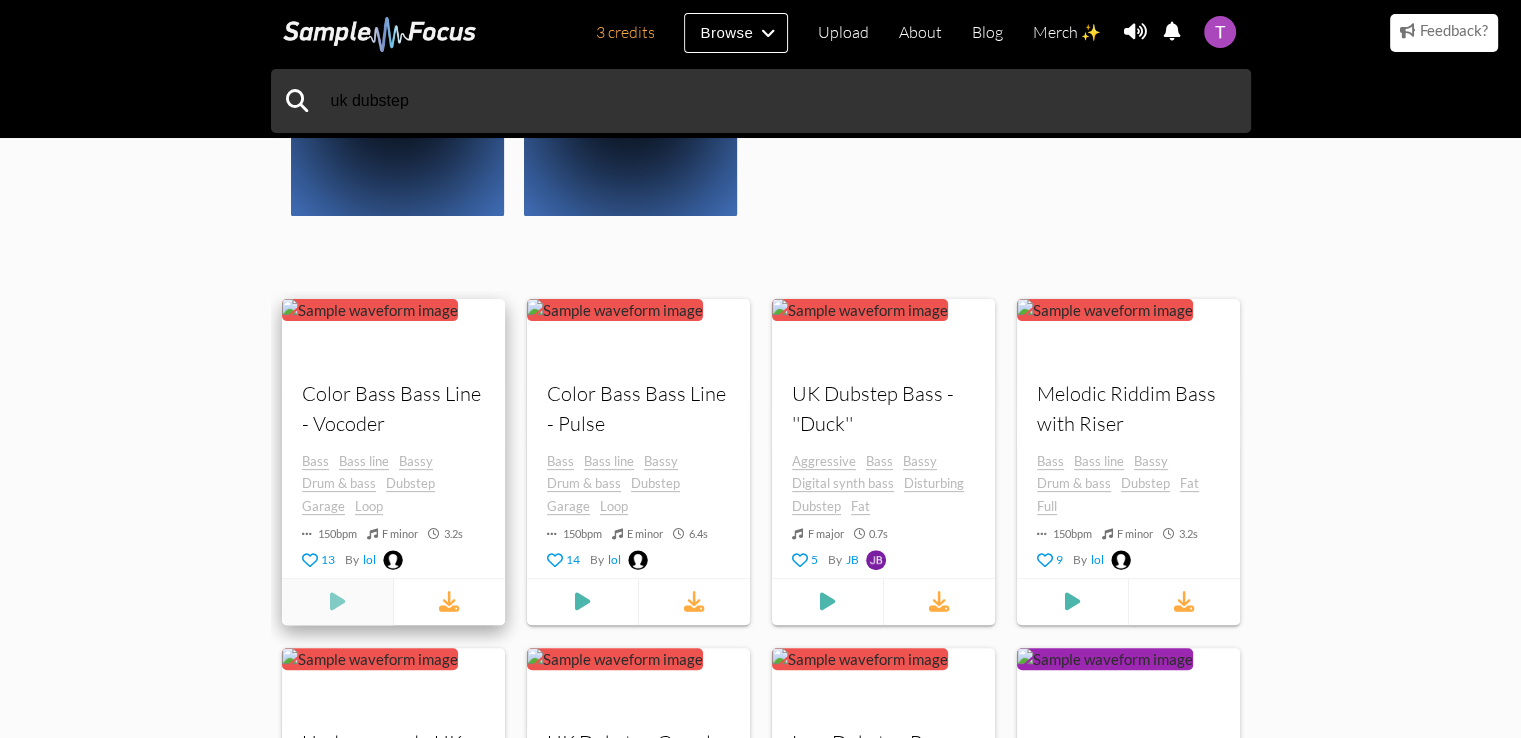 click at bounding box center (336, 602) 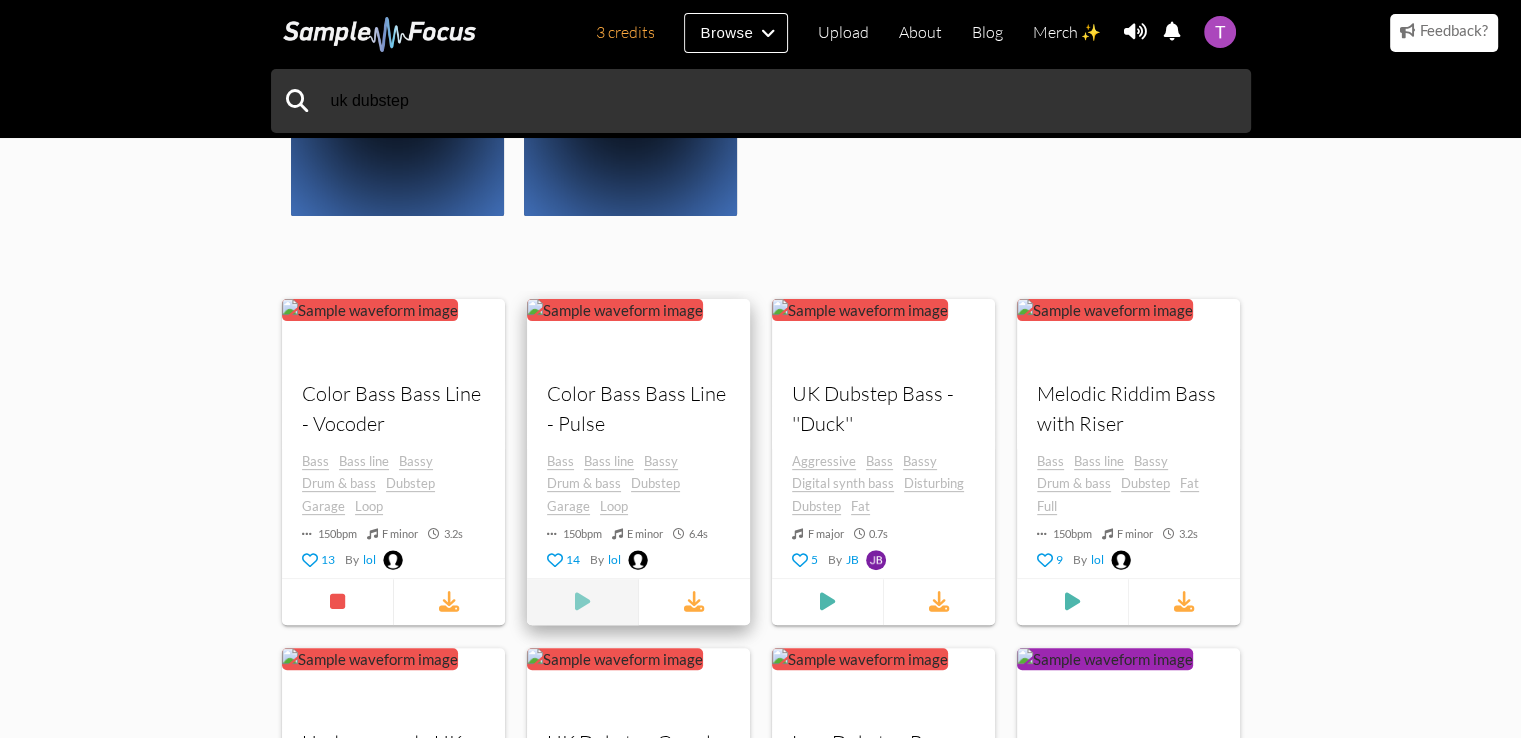 click at bounding box center (582, 602) 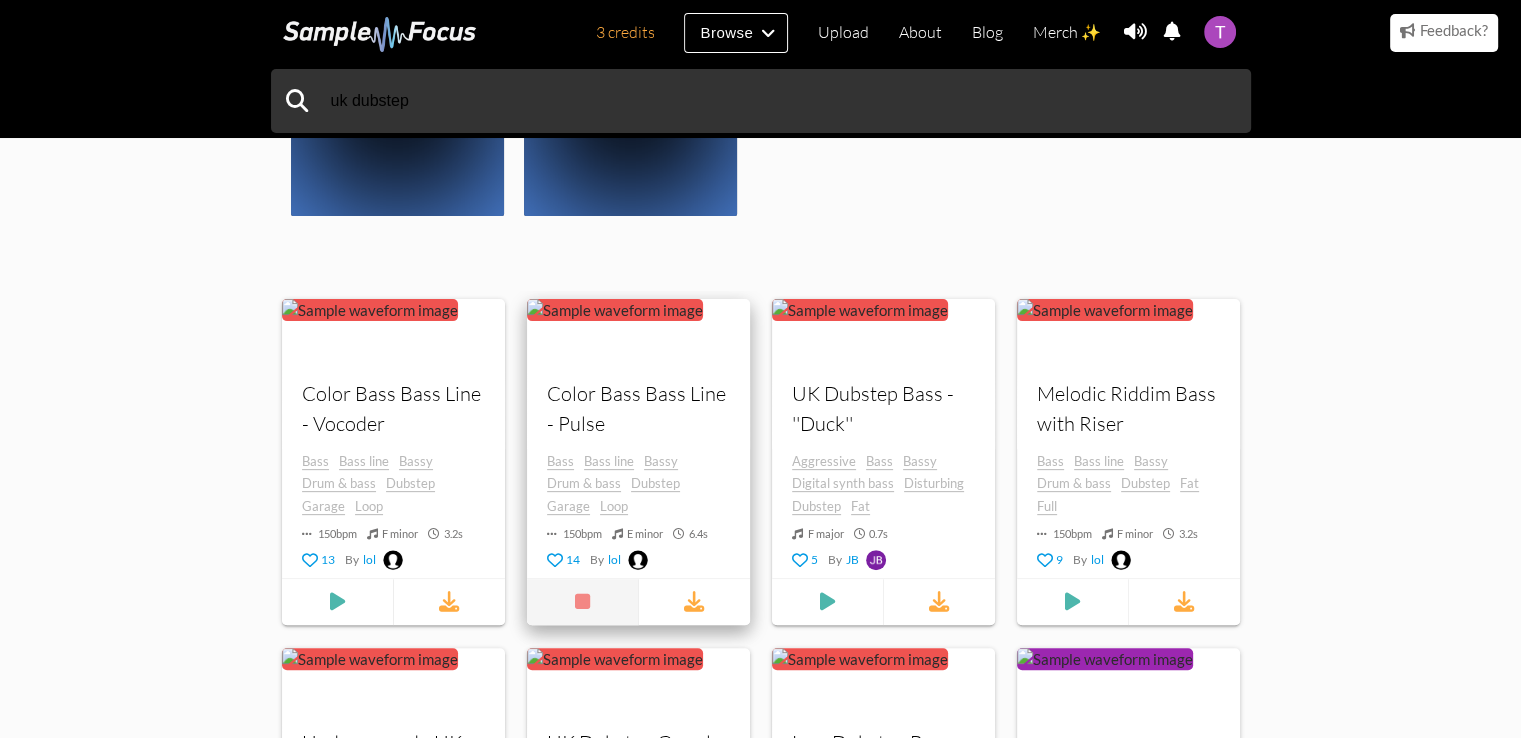 click at bounding box center (582, 602) 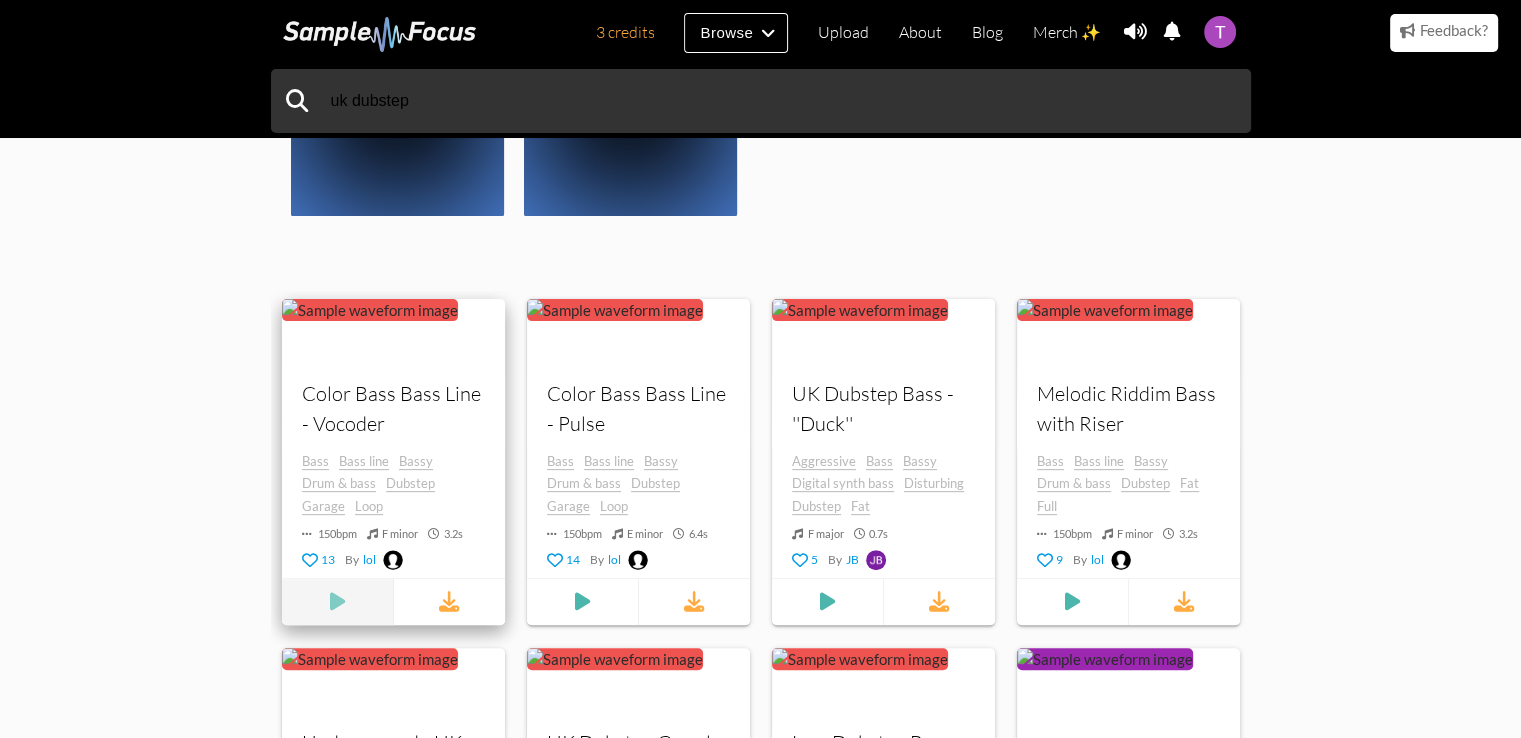 click at bounding box center [337, 602] 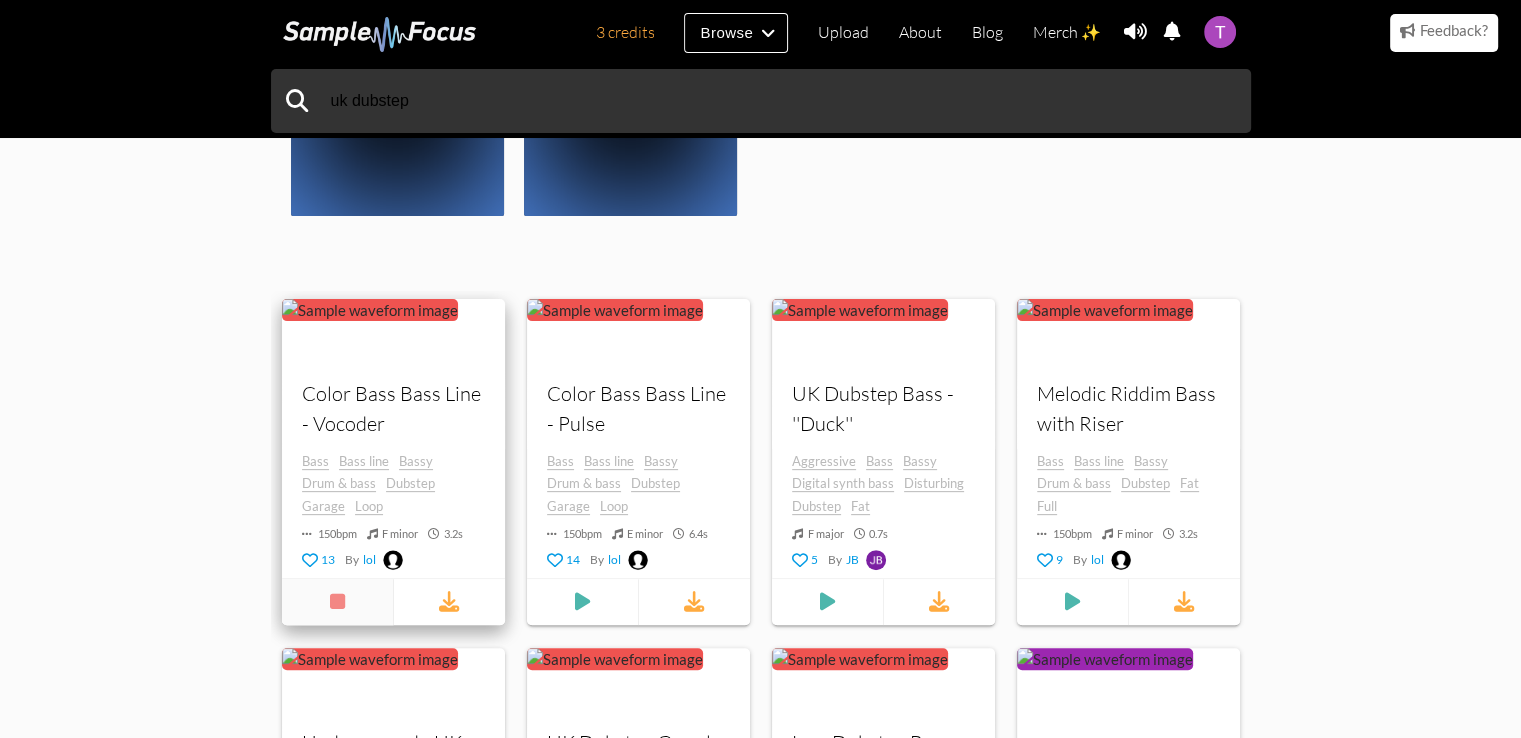 click at bounding box center [337, 602] 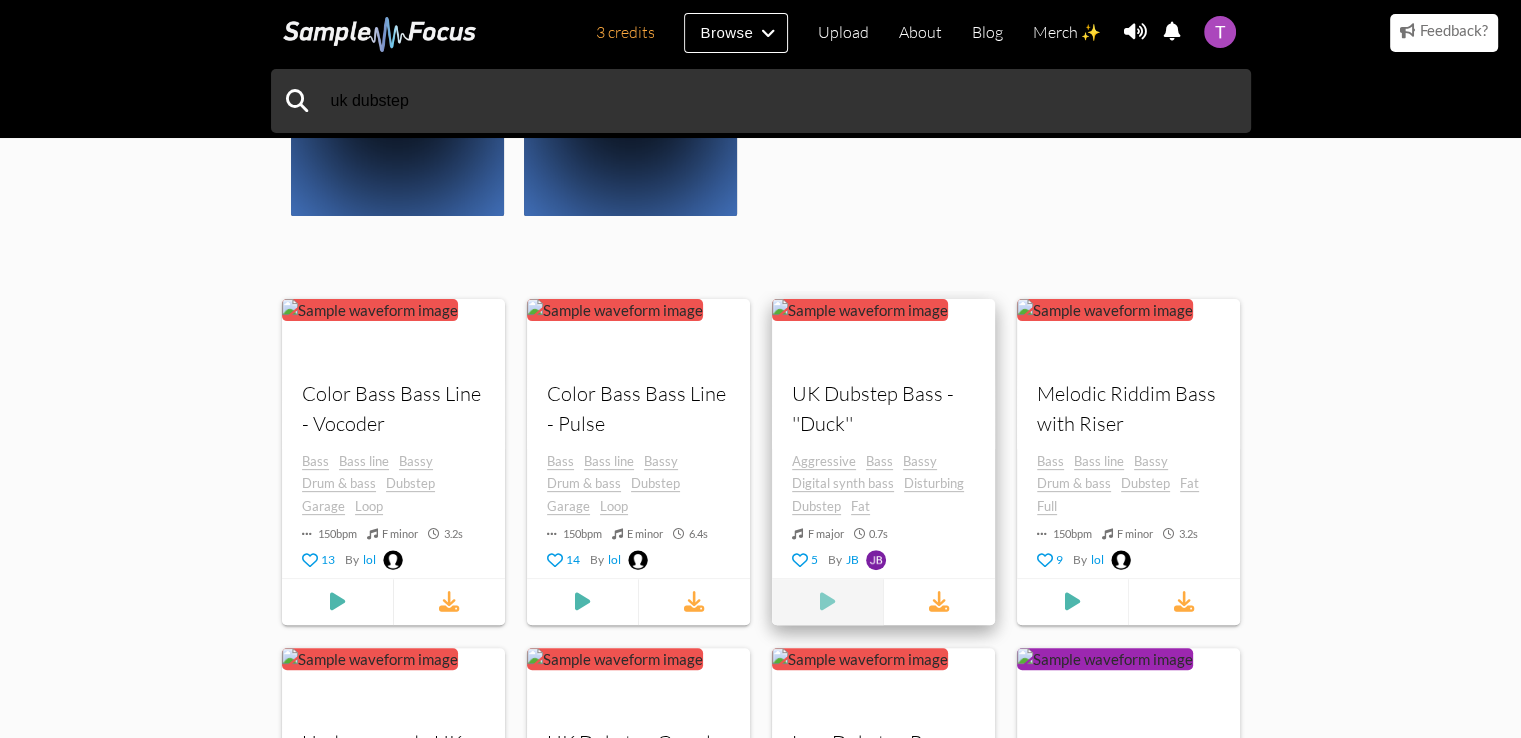 click at bounding box center [336, 602] 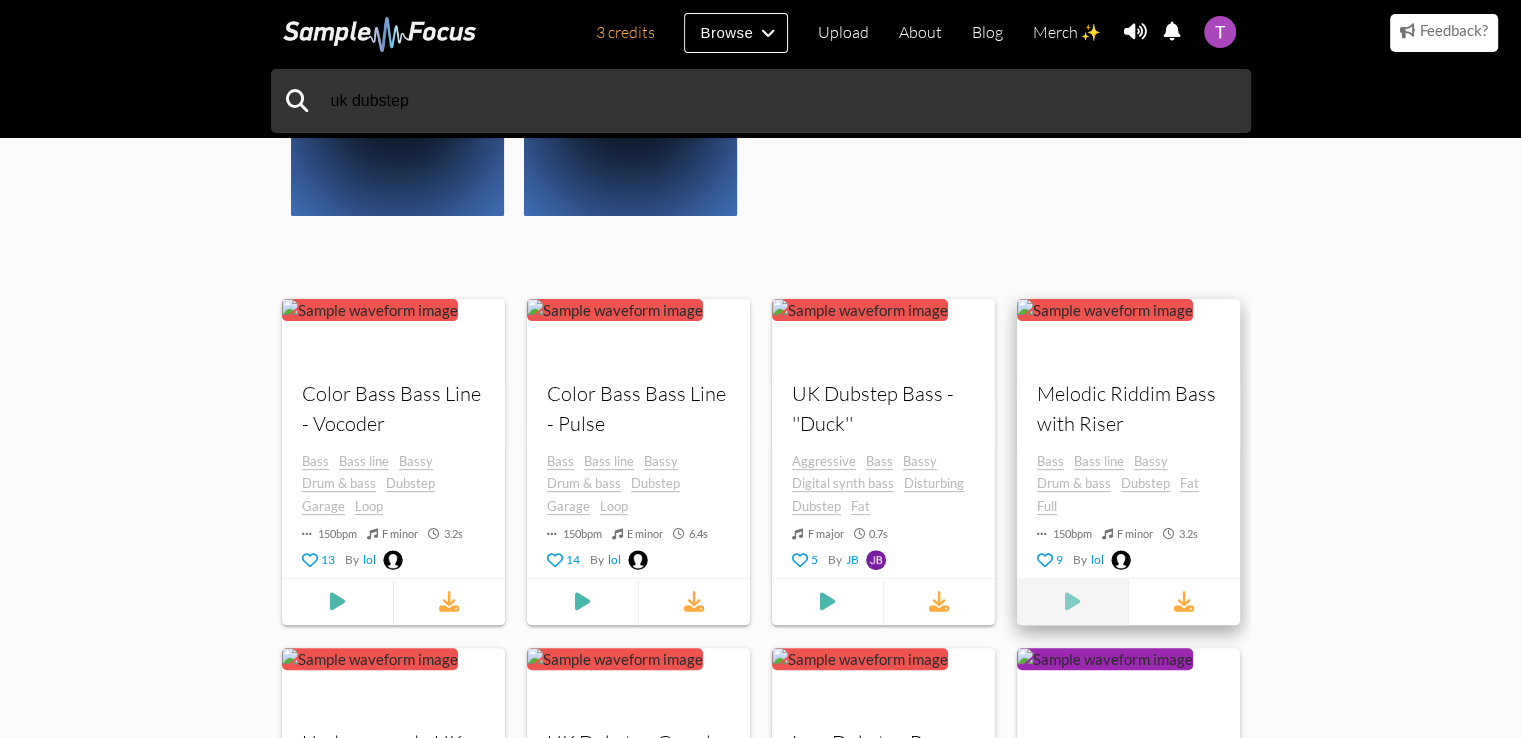 click at bounding box center (337, 602) 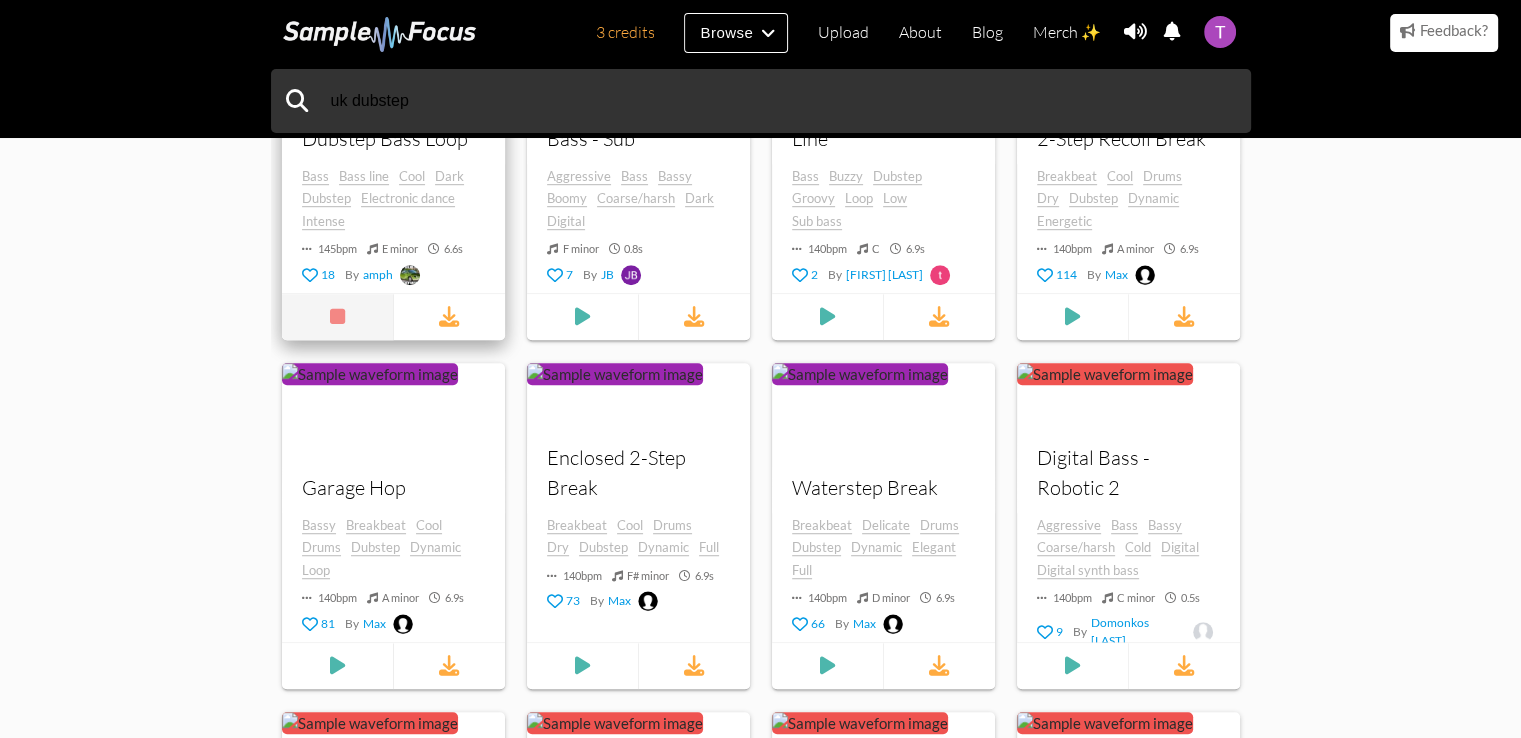 scroll, scrollTop: 1000, scrollLeft: 0, axis: vertical 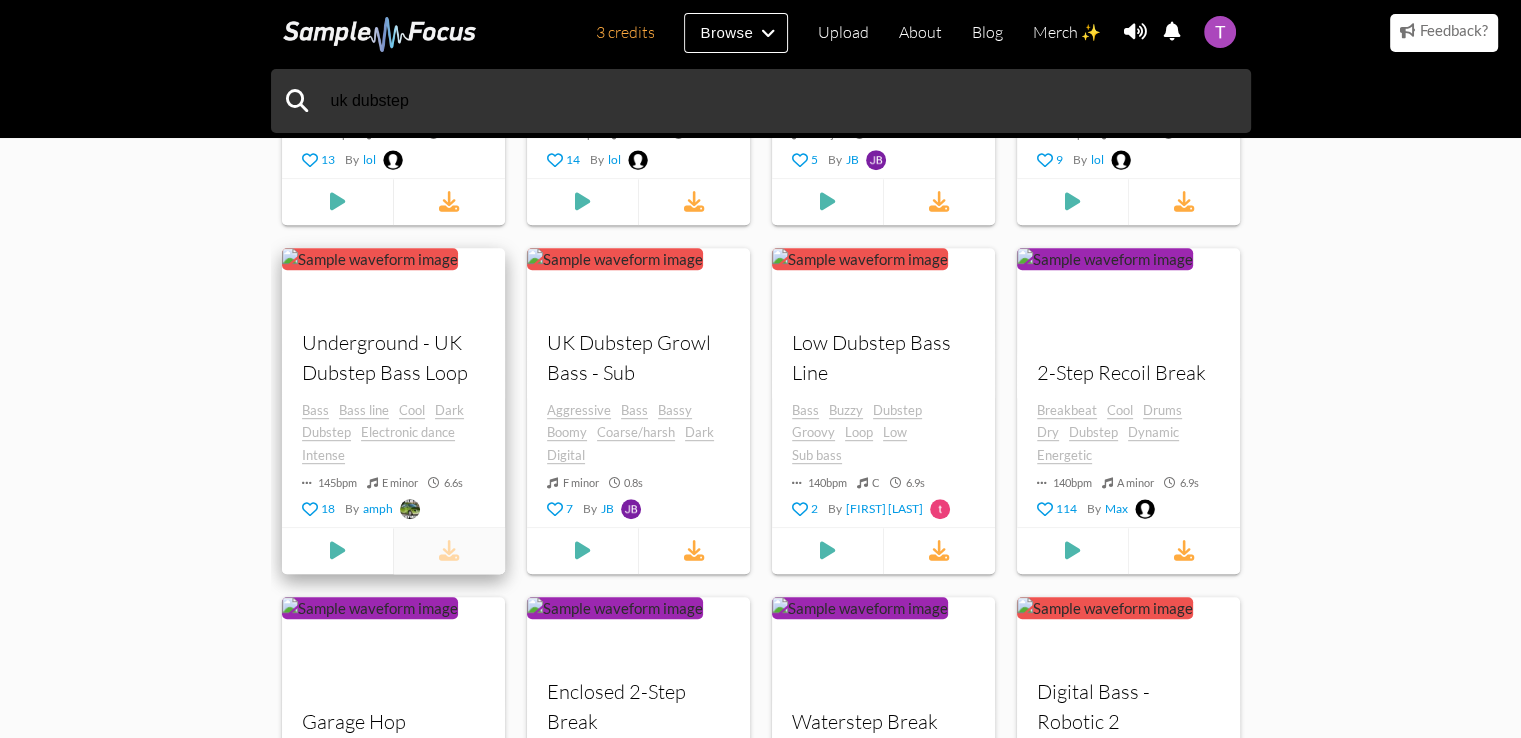 click at bounding box center (449, 551) 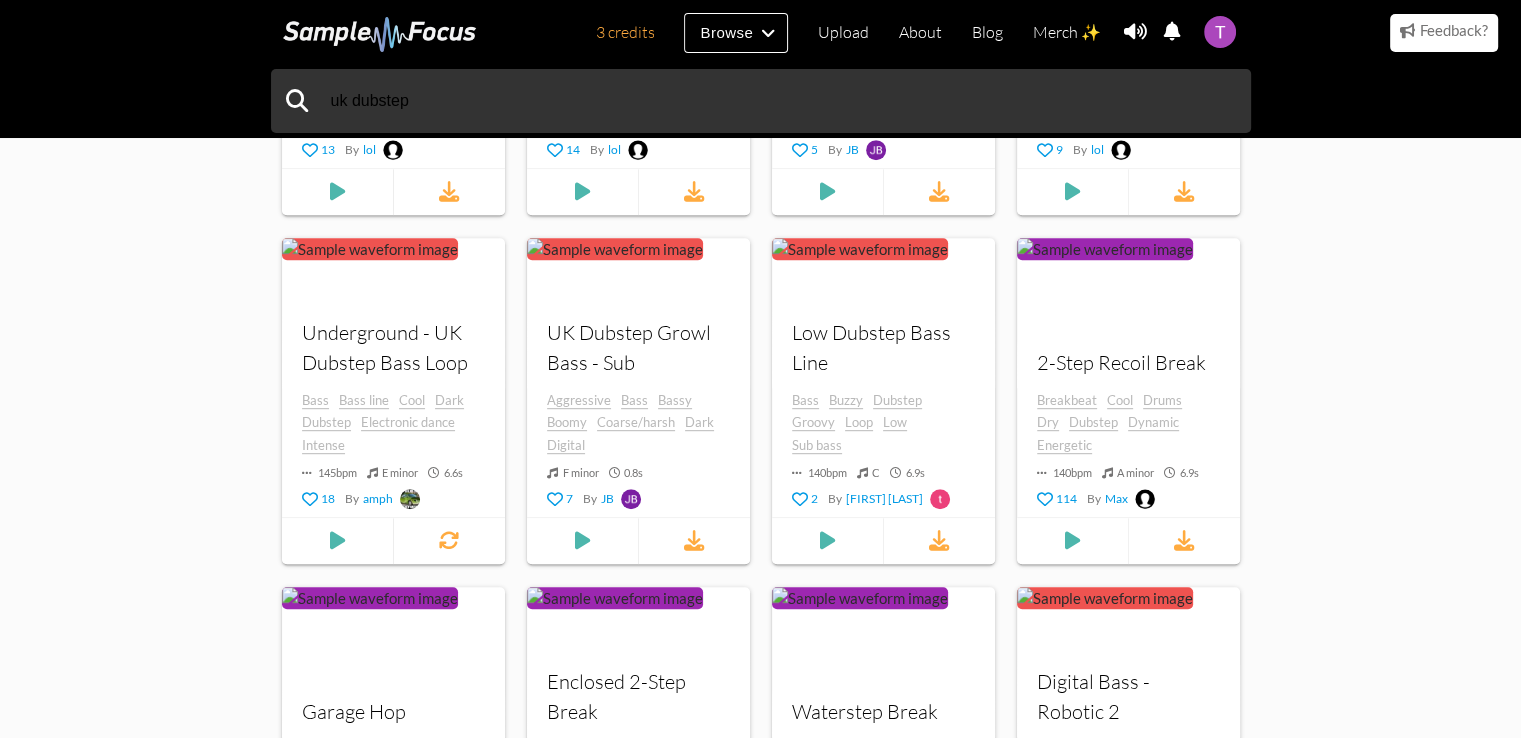 scroll, scrollTop: 1000, scrollLeft: 0, axis: vertical 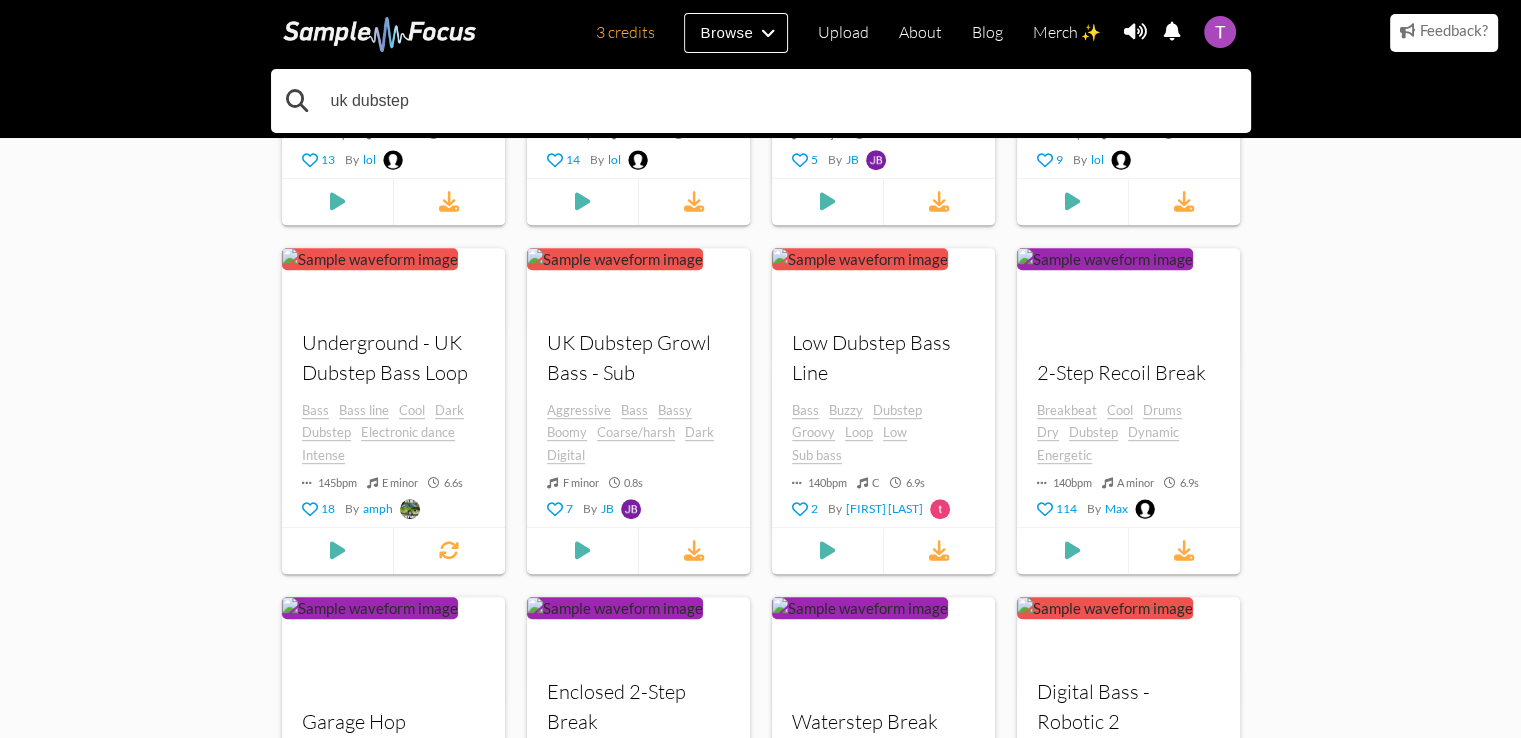 click on "uk dubstep" at bounding box center [761, 101] 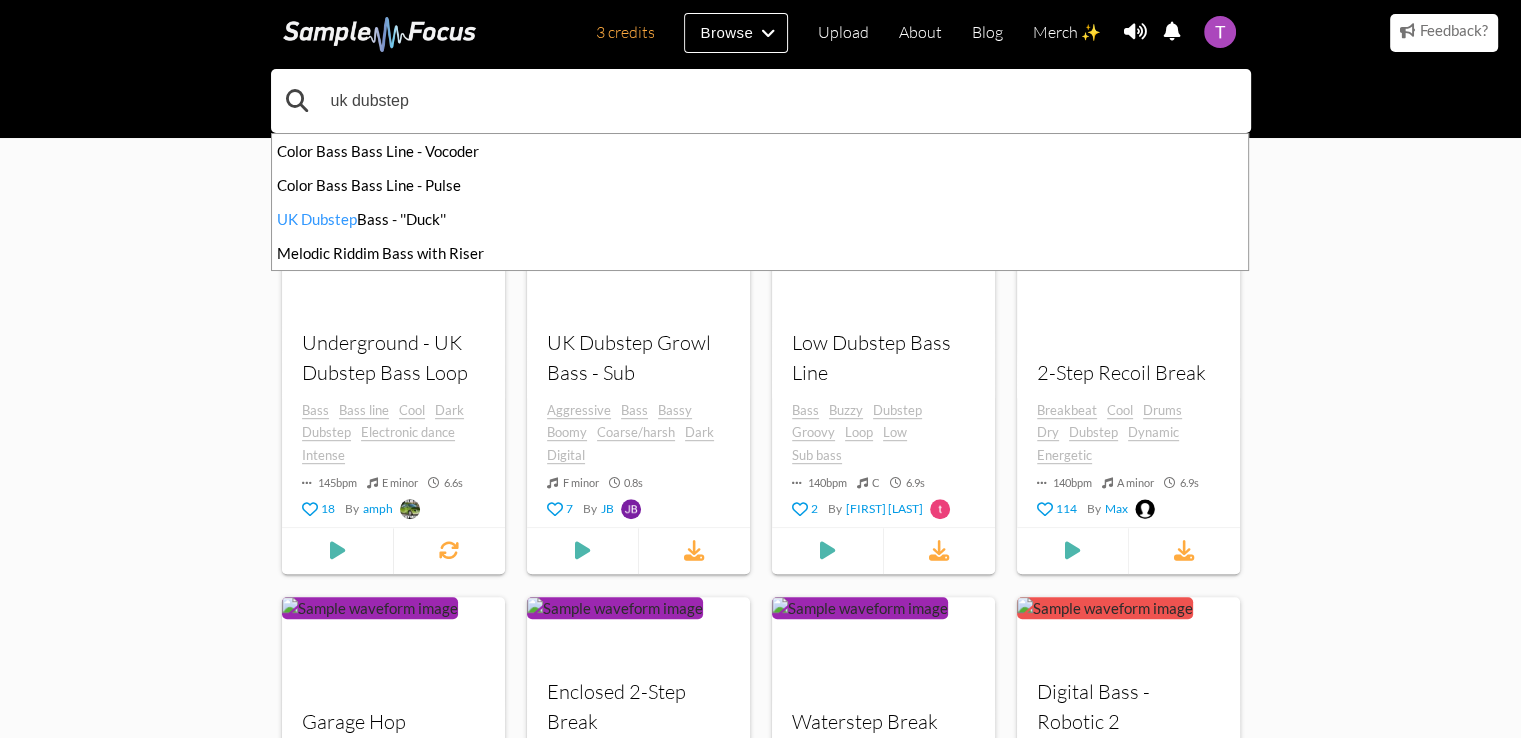 drag, startPoint x: 288, startPoint y: 121, endPoint x: 263, endPoint y: 122, distance: 25.019993 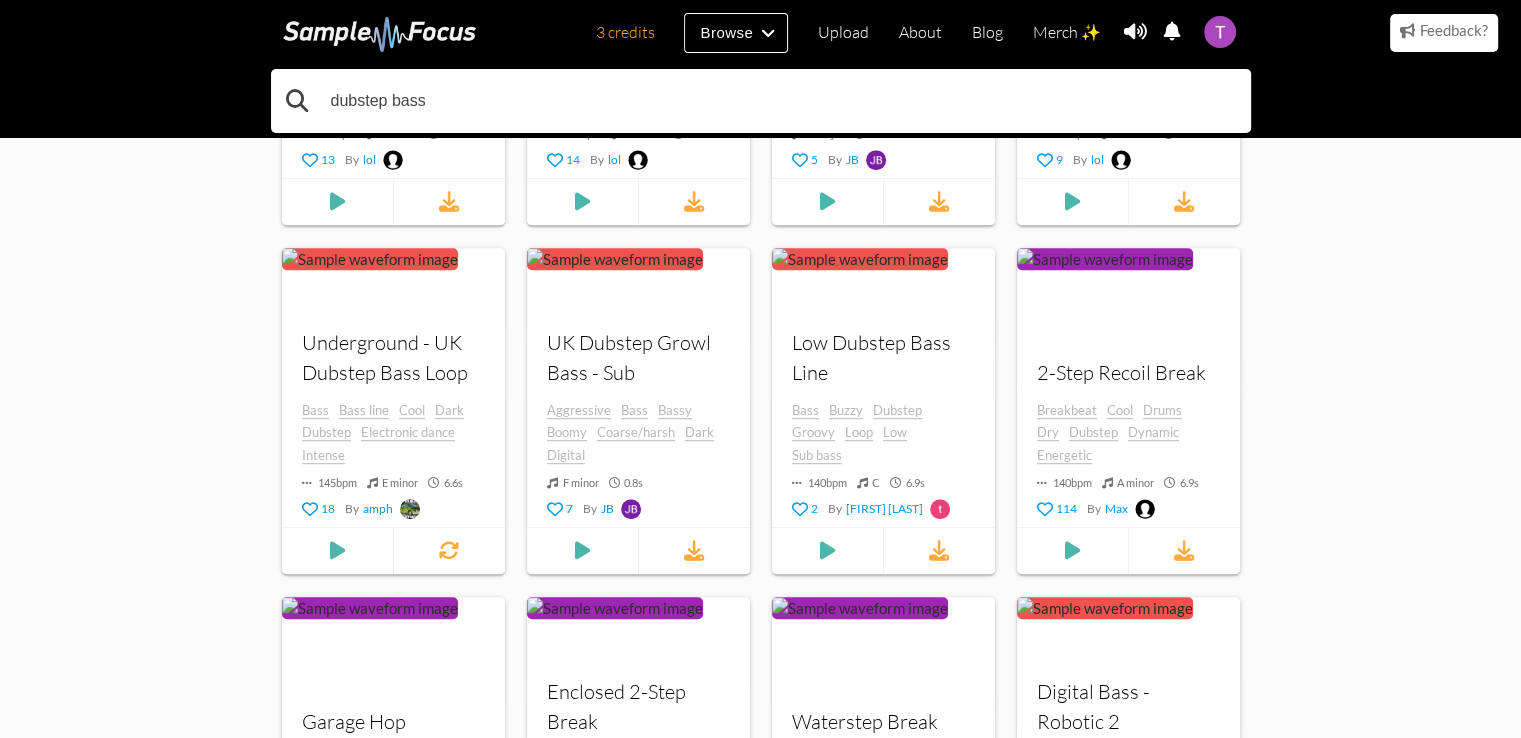 type on "dubstep bass" 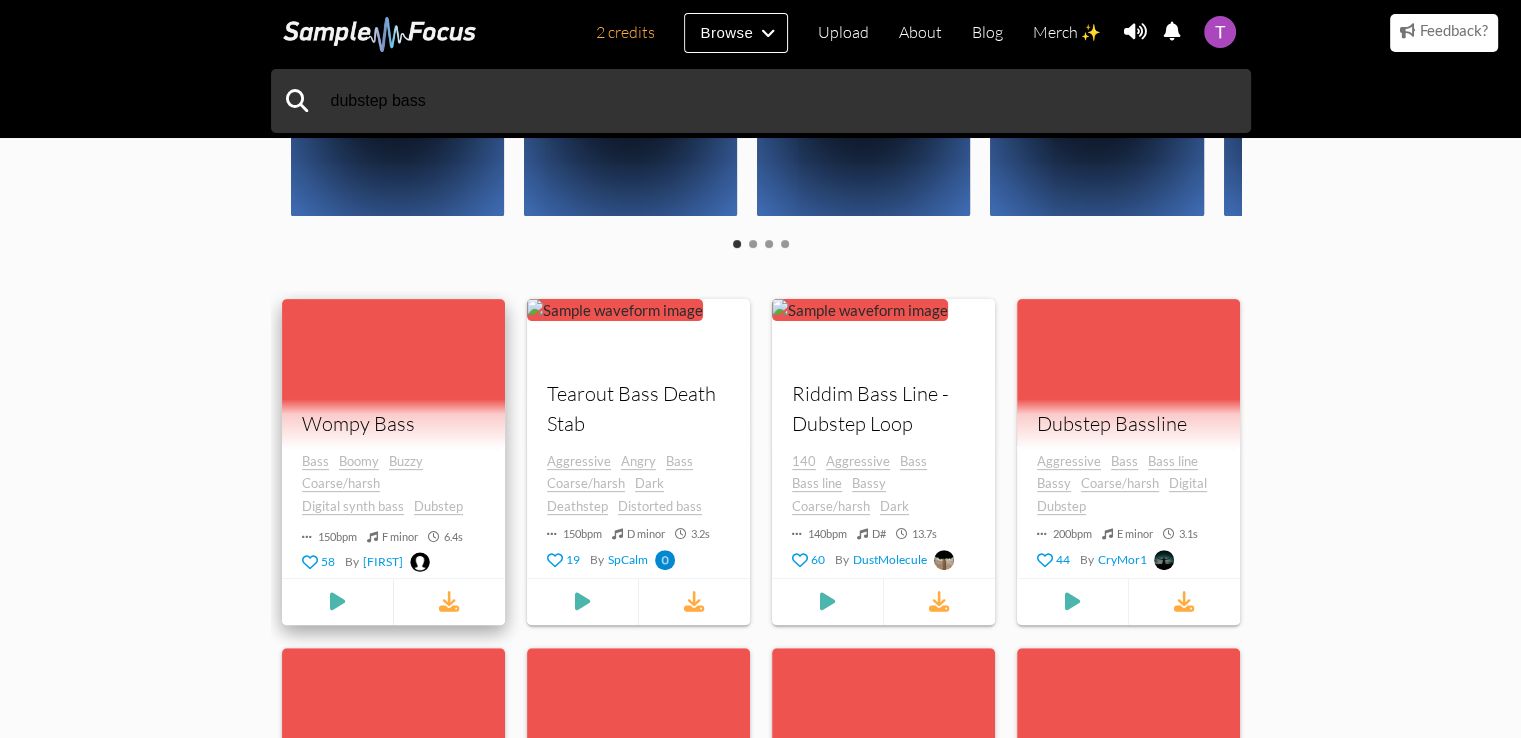 scroll, scrollTop: 771, scrollLeft: 0, axis: vertical 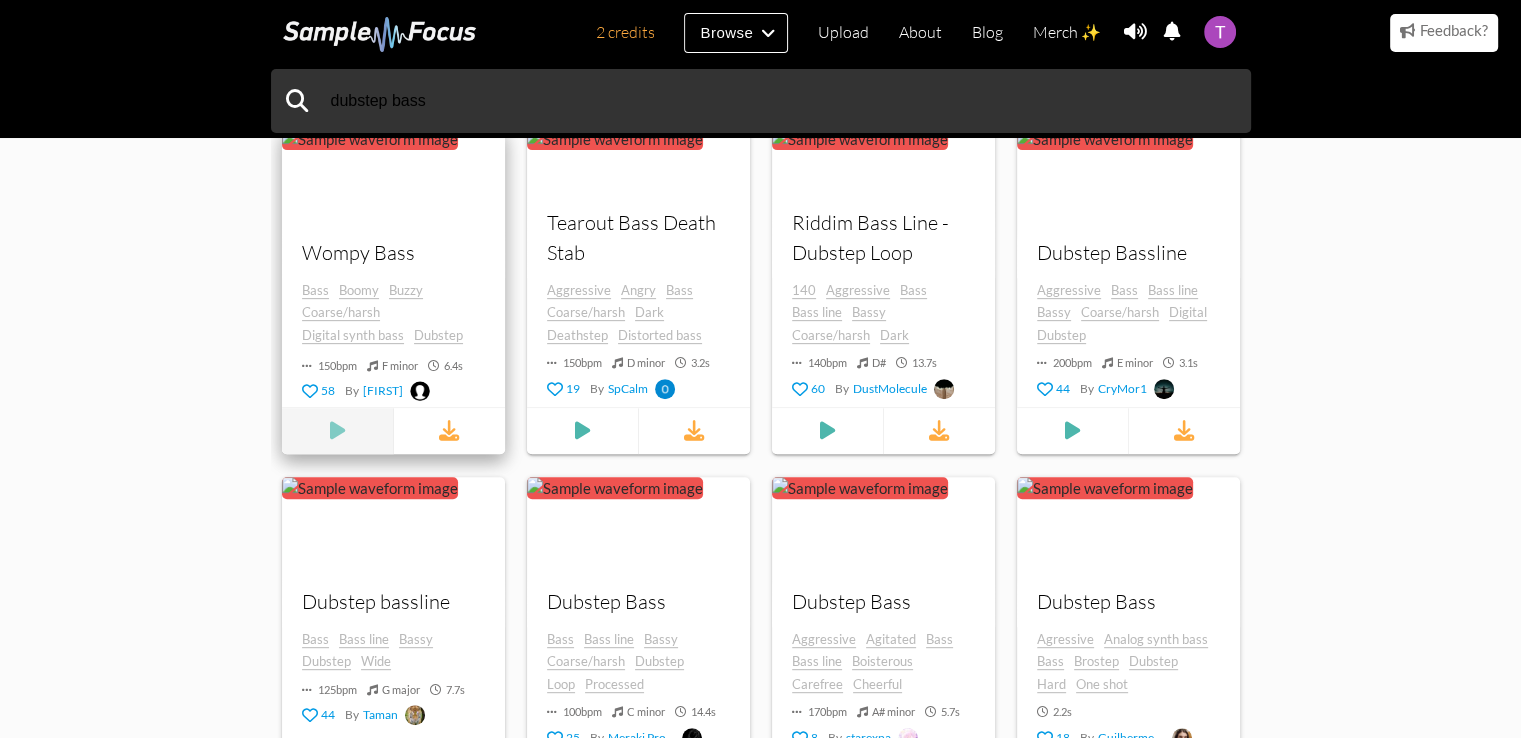 click at bounding box center [336, 431] 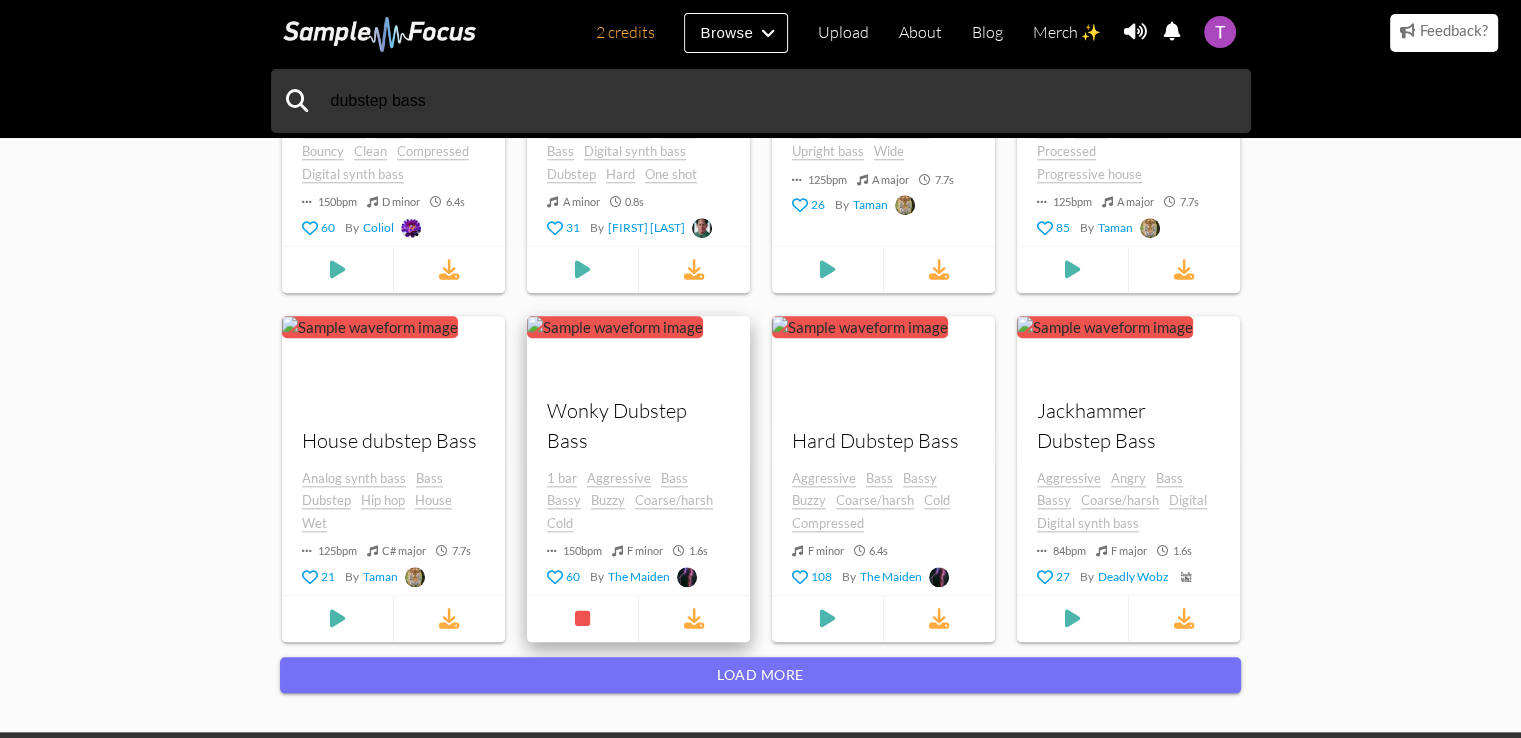 scroll, scrollTop: 2071, scrollLeft: 0, axis: vertical 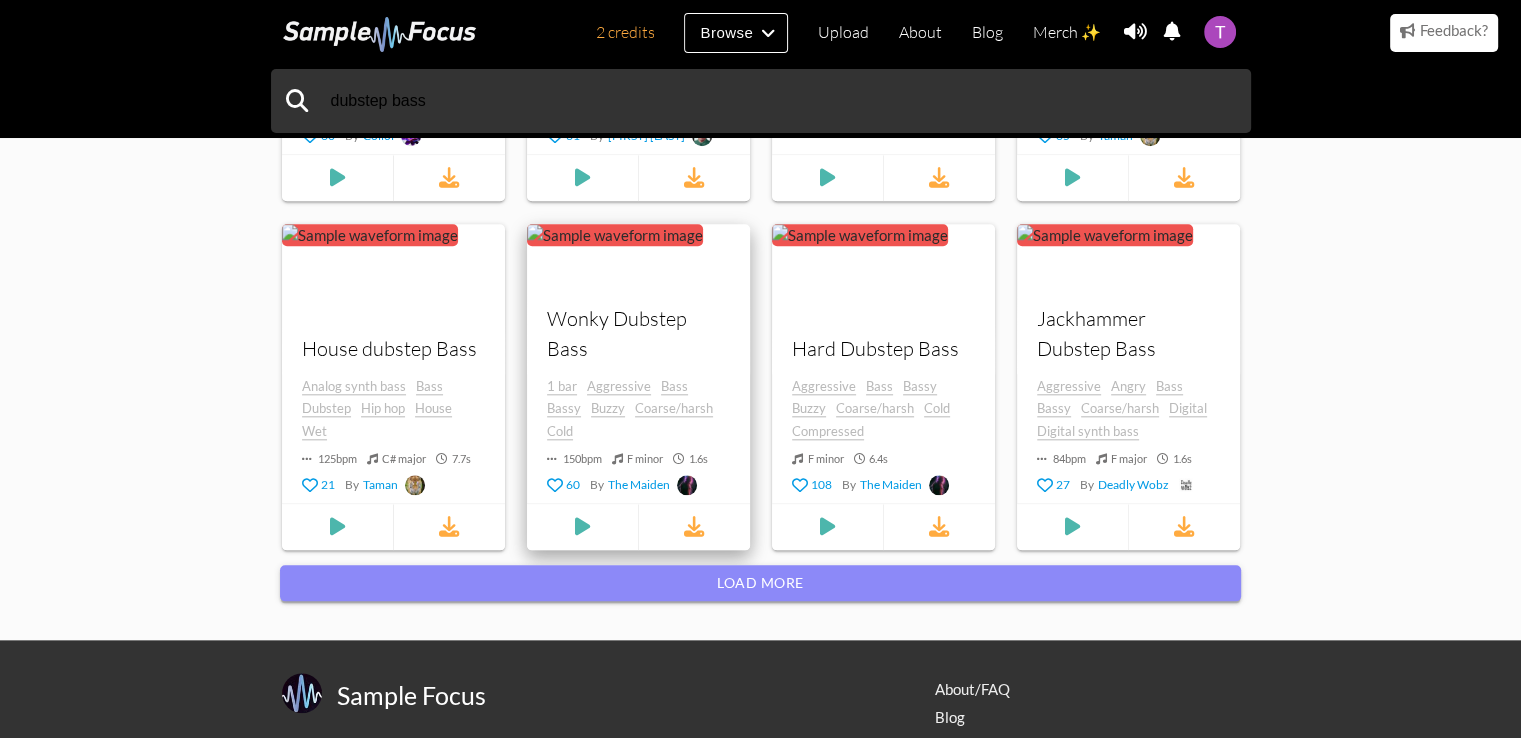 click on "Load more" at bounding box center (760, 583) 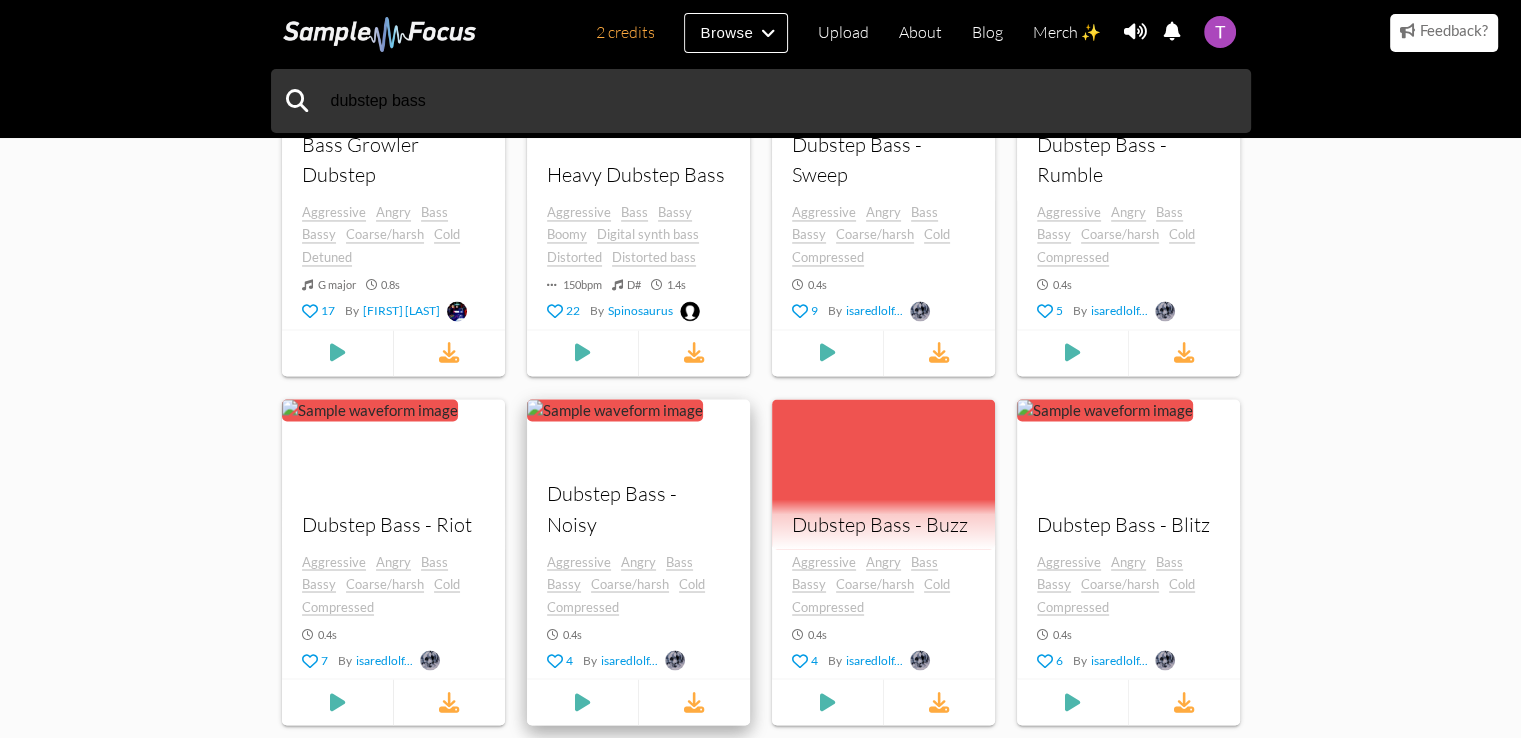 scroll, scrollTop: 3371, scrollLeft: 0, axis: vertical 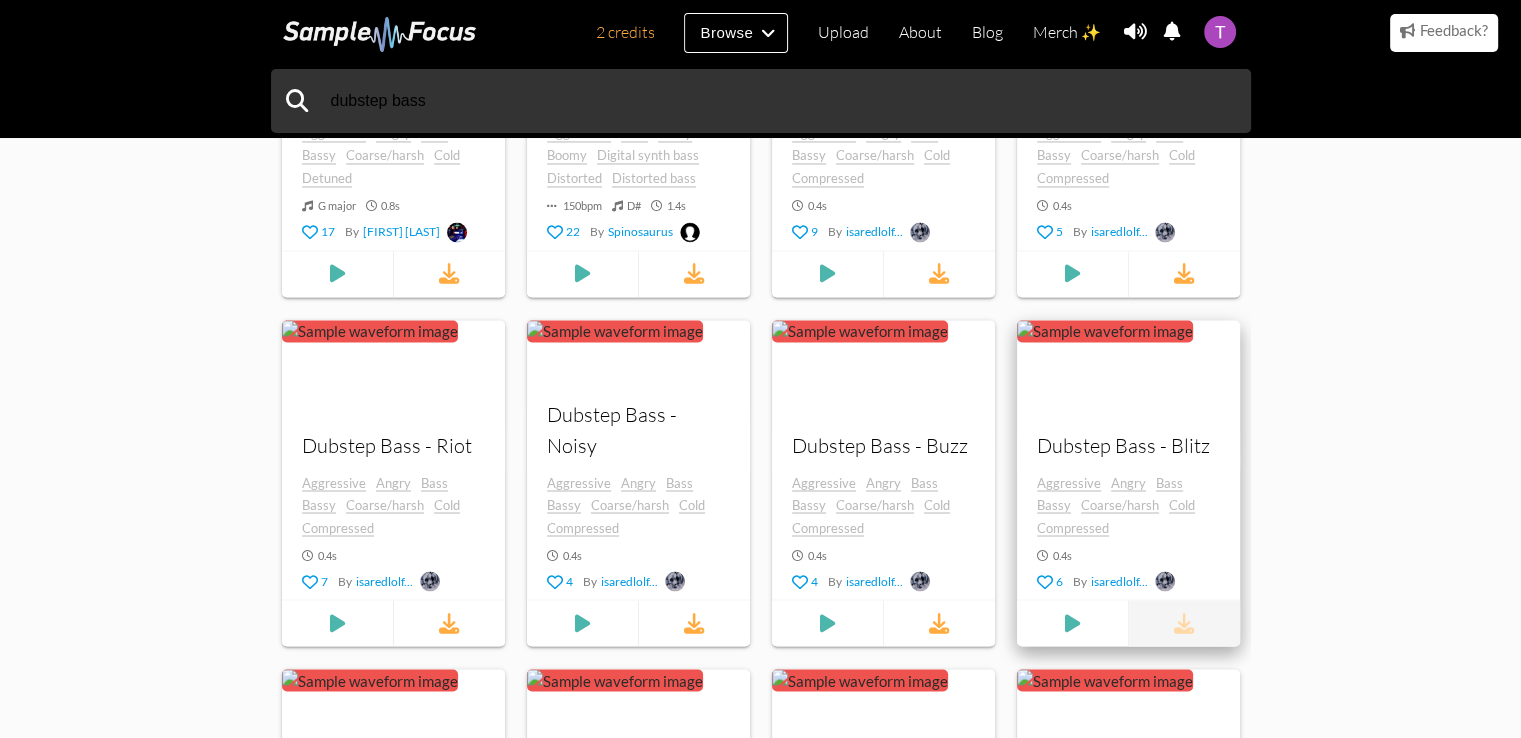 click at bounding box center (1184, 623) 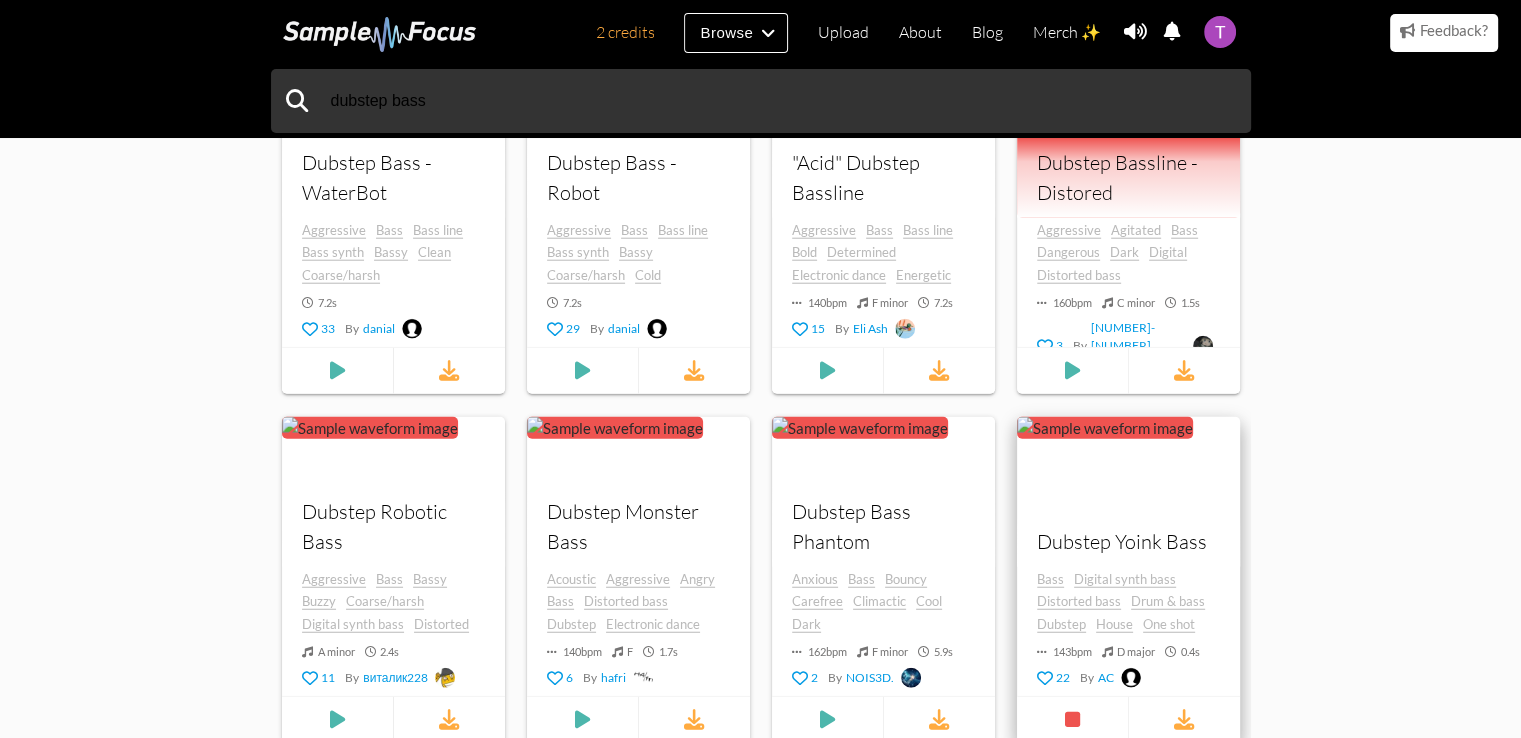 scroll, scrollTop: 5071, scrollLeft: 0, axis: vertical 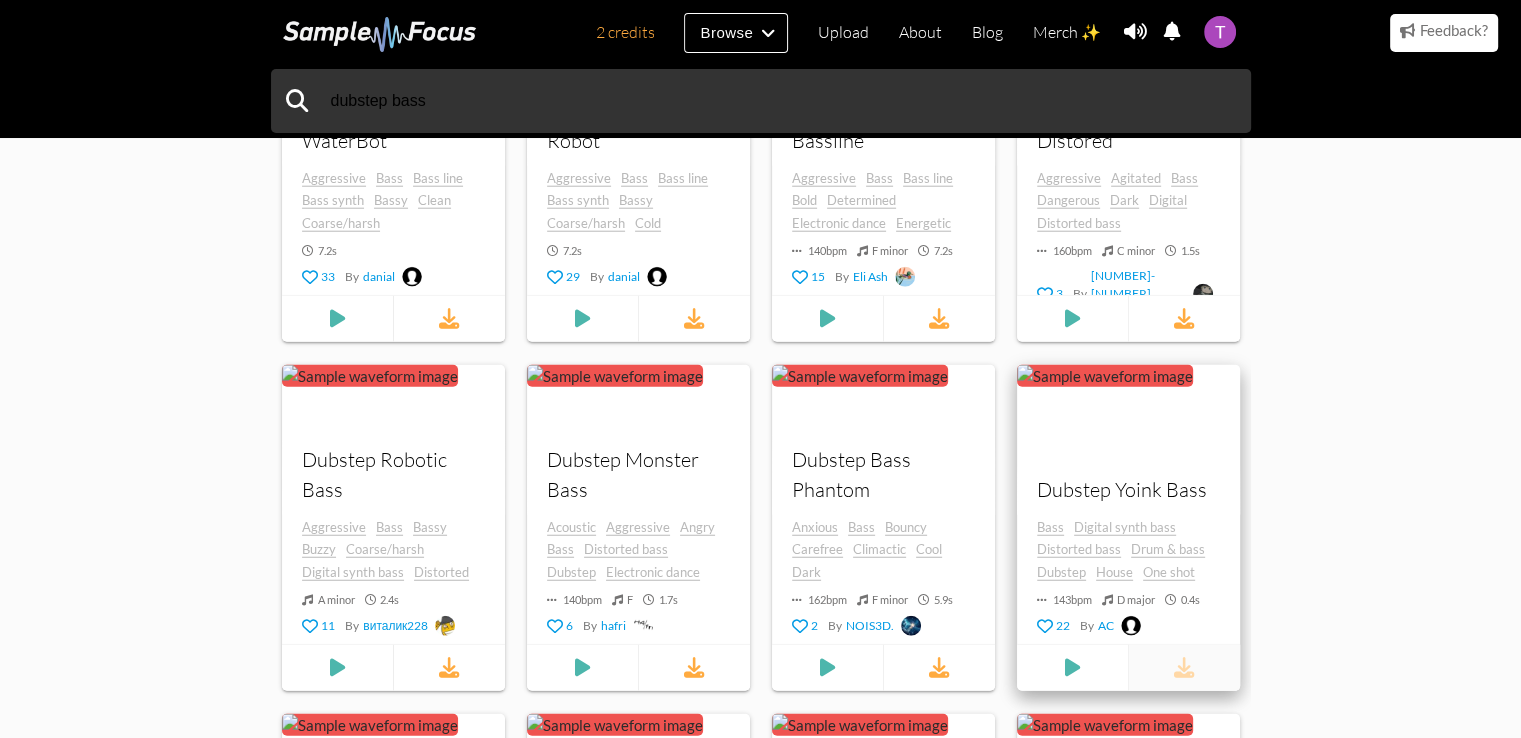 click at bounding box center [1183, 668] 